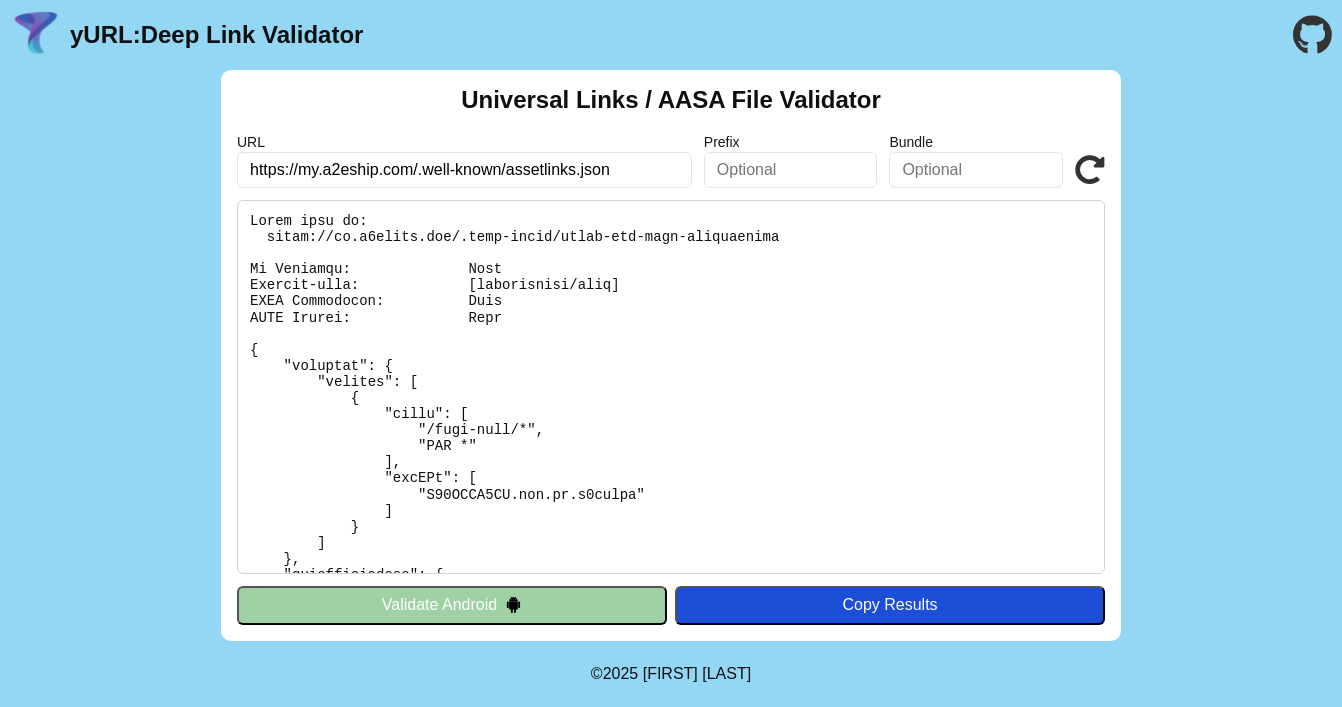 scroll, scrollTop: 0, scrollLeft: 0, axis: both 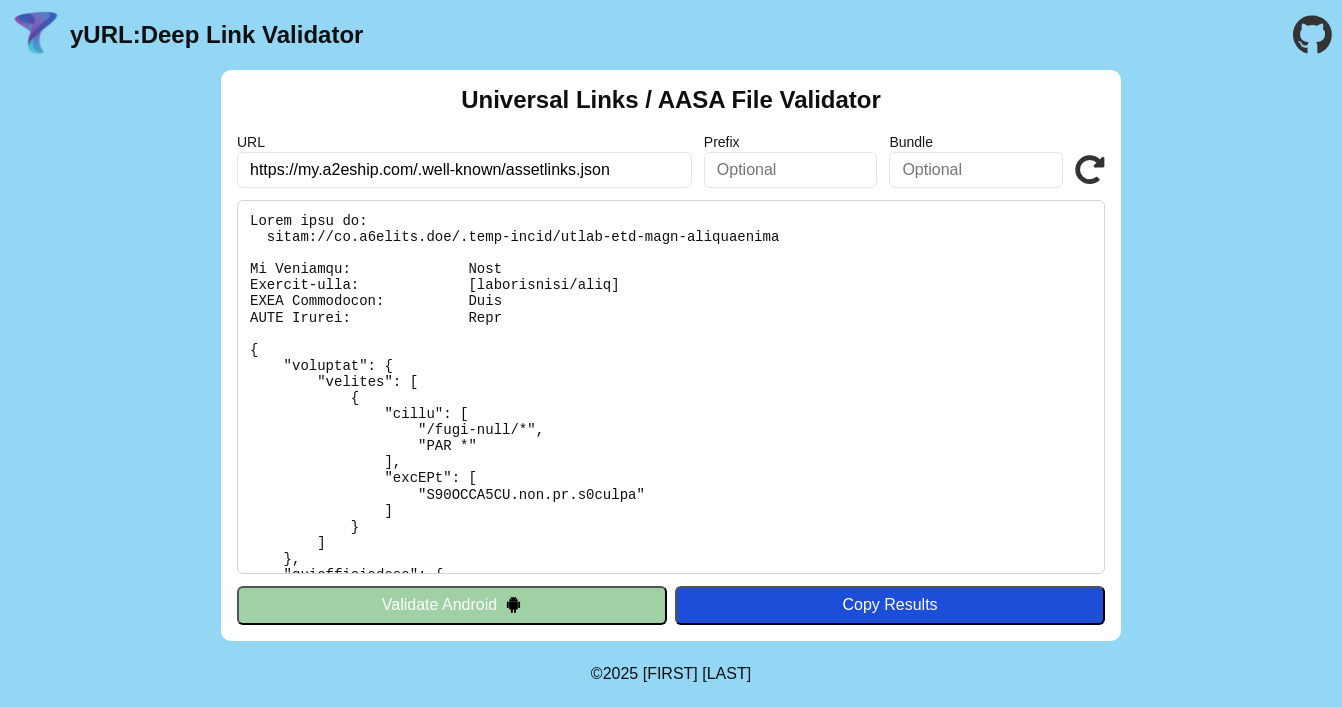 paste on "staging.id.hainong.vn/deeplink/.well-known/apple-app-site-associati" 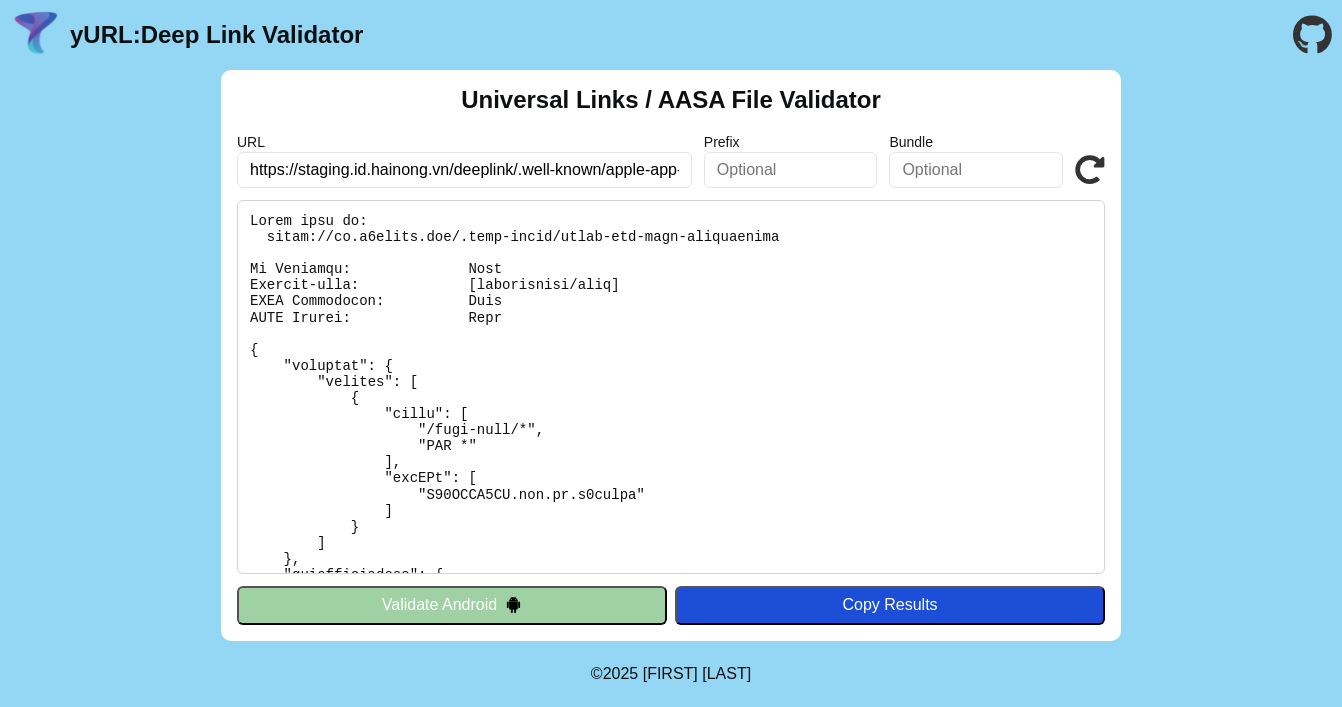 click on "https://staging.id.hainong.vn/deeplink/.well-known/apple-app-site-association" at bounding box center (464, 170) 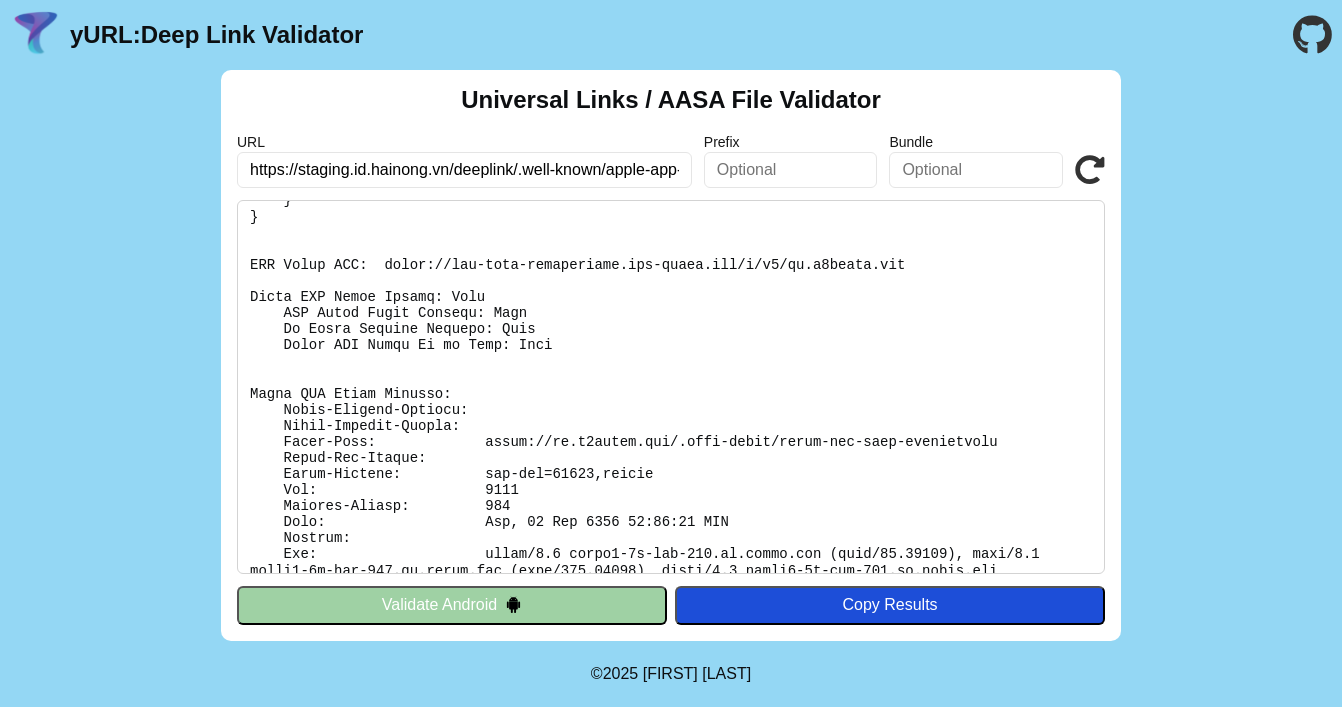 scroll, scrollTop: 483, scrollLeft: 0, axis: vertical 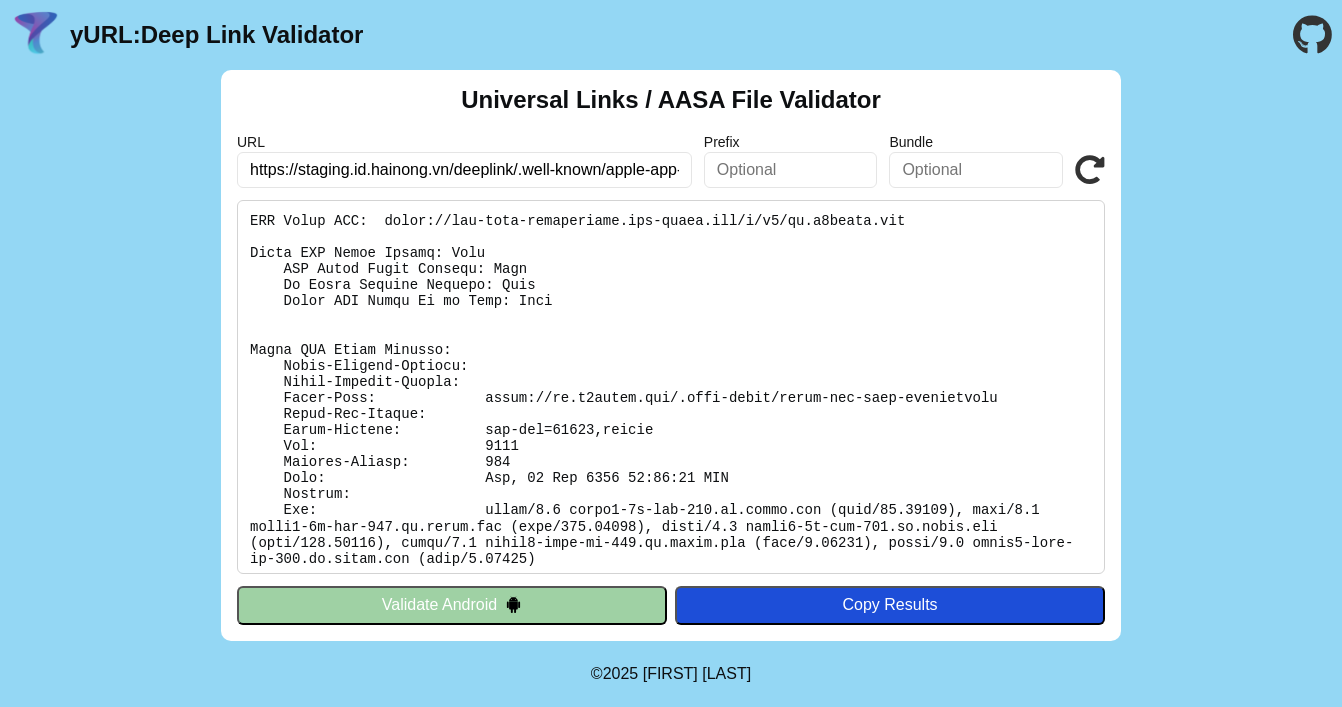 type on "https://staging.id.hainong.vn/deeplink/.well-known/apple-app-site-association" 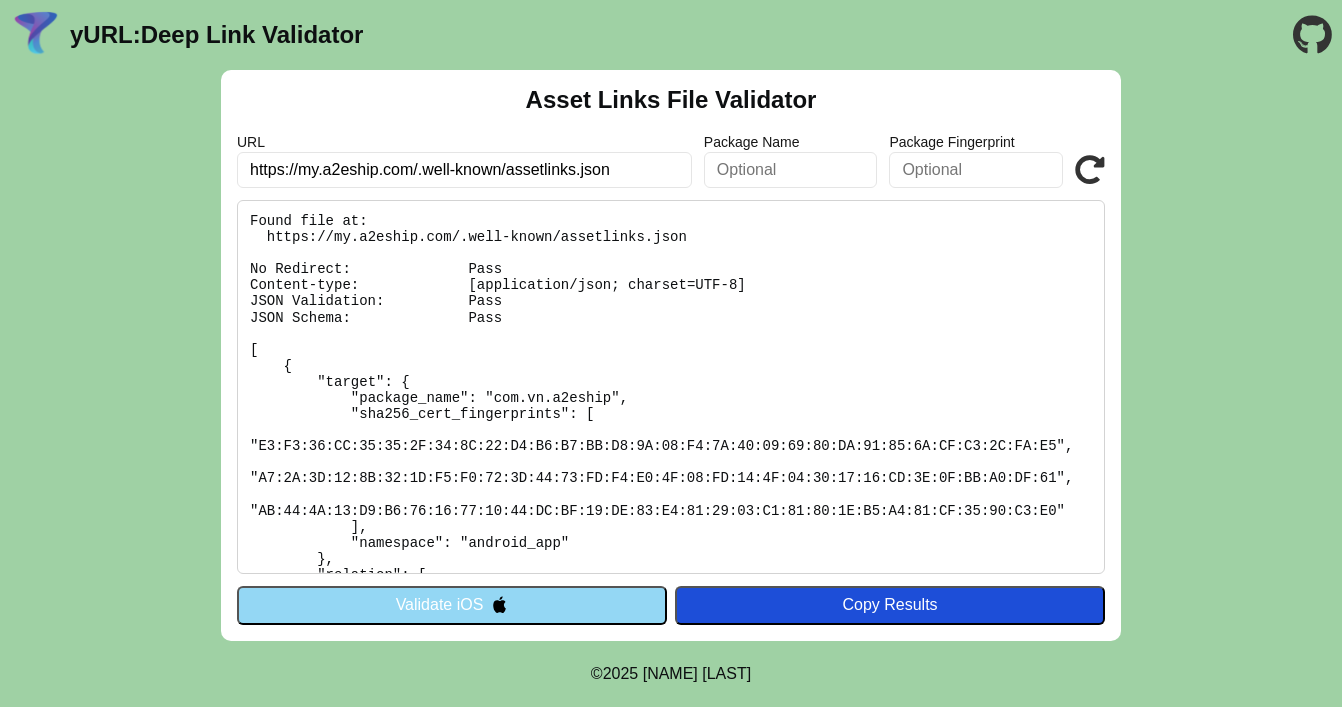 scroll, scrollTop: 0, scrollLeft: 0, axis: both 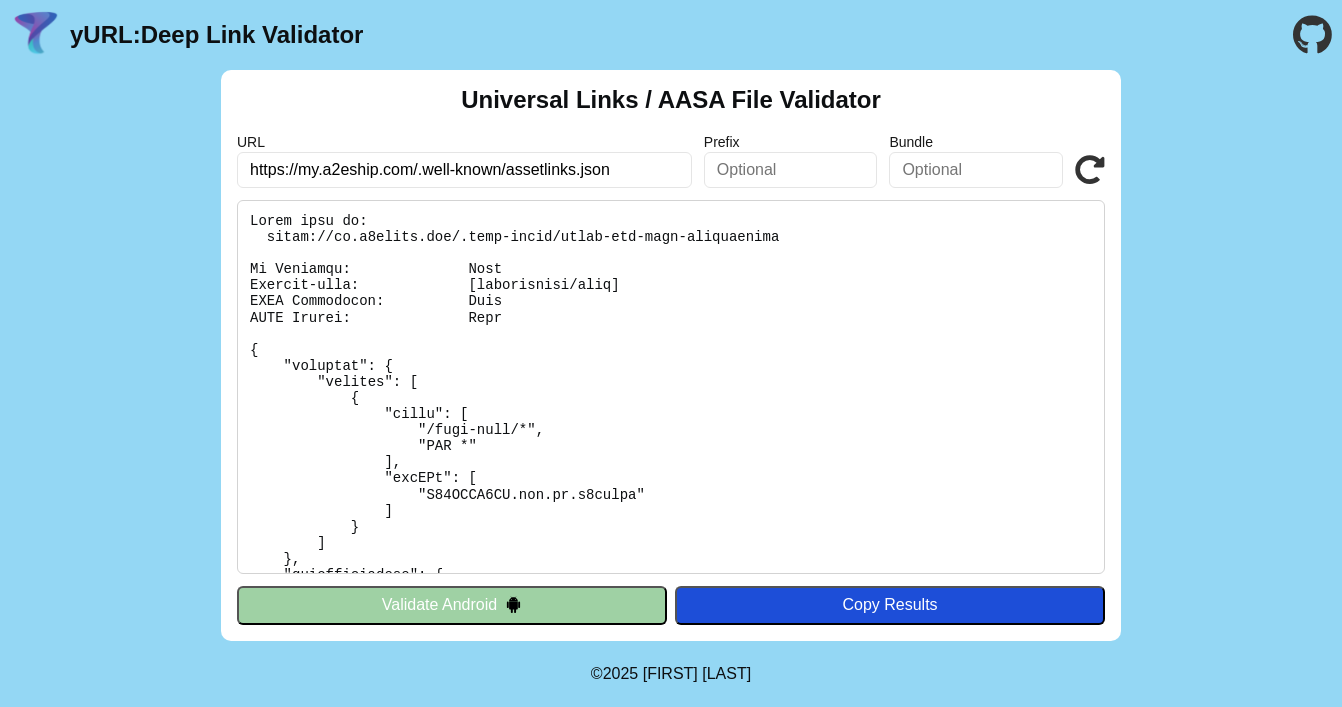 click on "Validate Android" at bounding box center [452, 605] 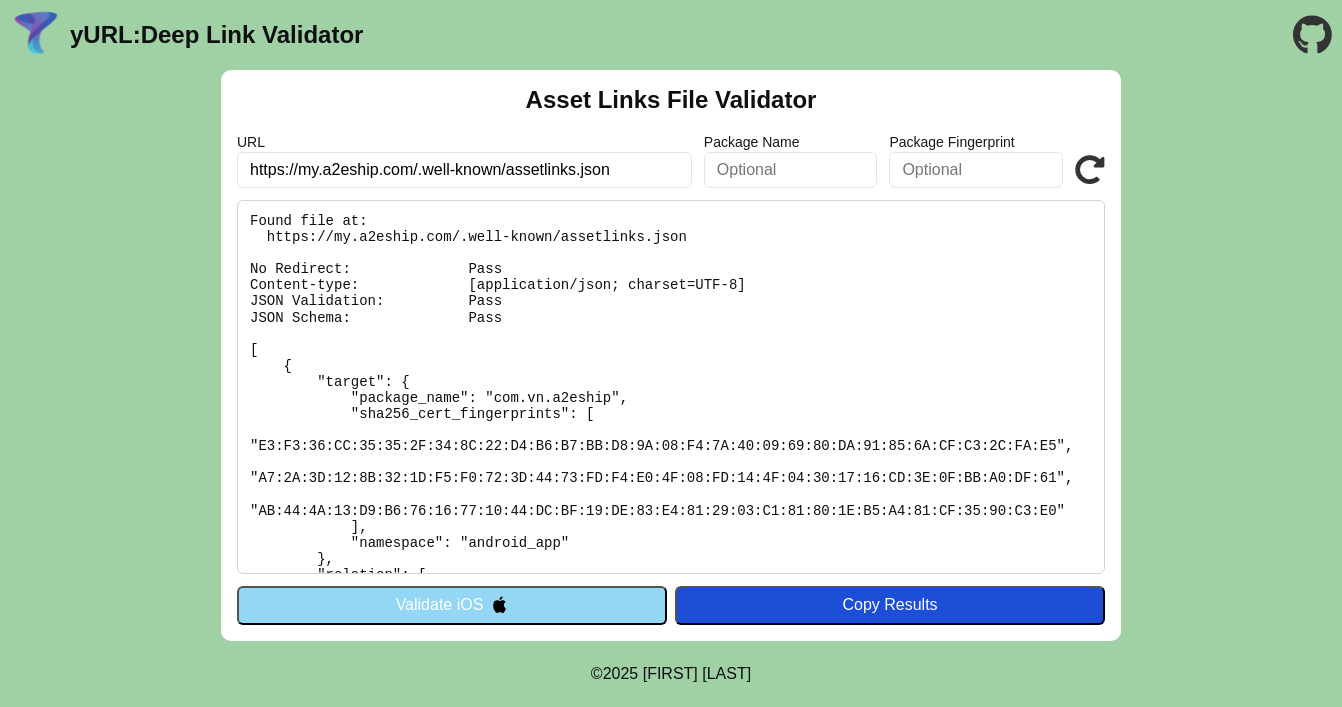 scroll, scrollTop: 0, scrollLeft: 0, axis: both 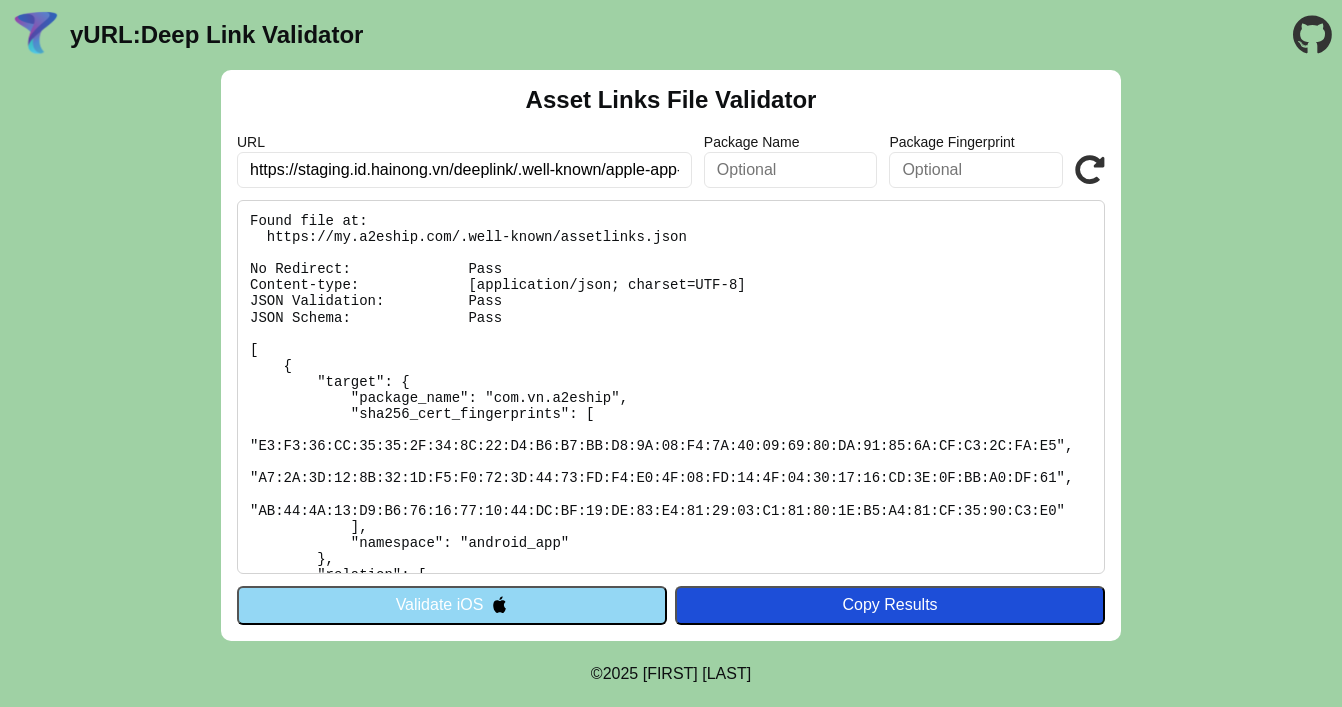 type on "https://staging.id.hainong.vn/deeplink/.well-known/apple-app-site-association" 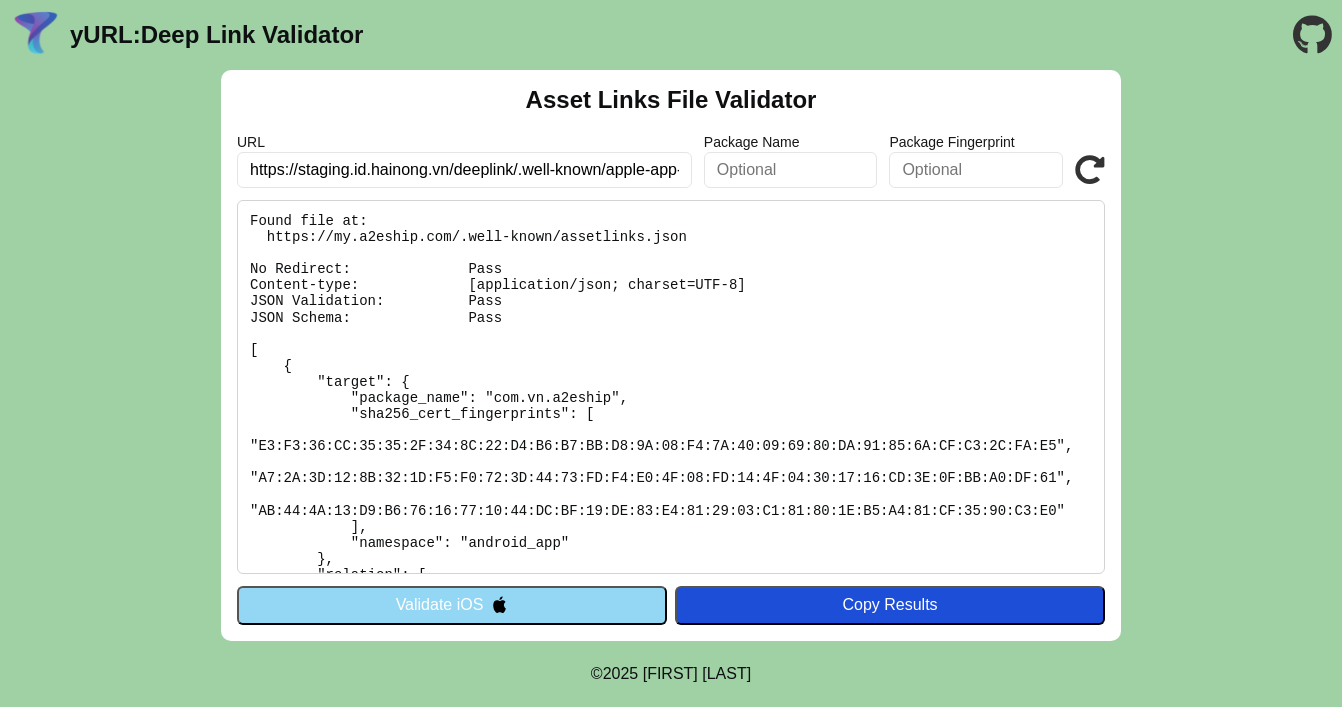 click on "Validate" at bounding box center (0, 0) 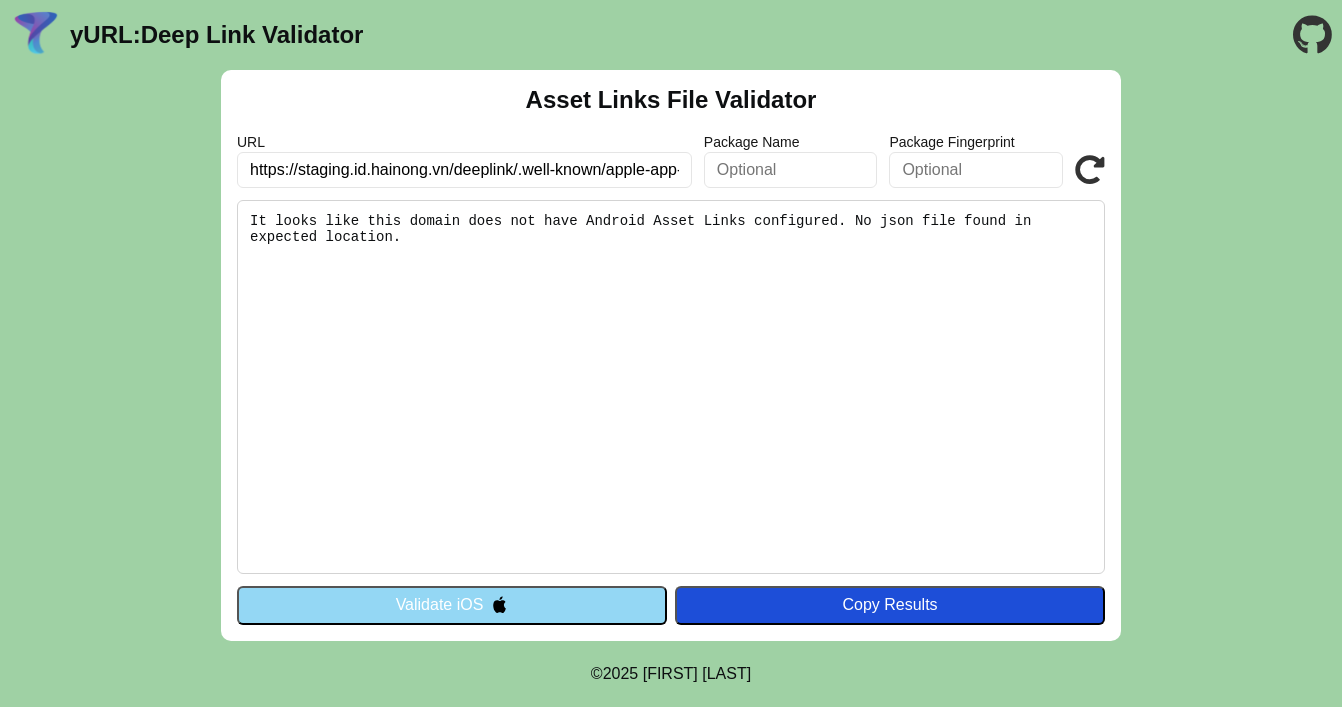 scroll, scrollTop: 0, scrollLeft: 0, axis: both 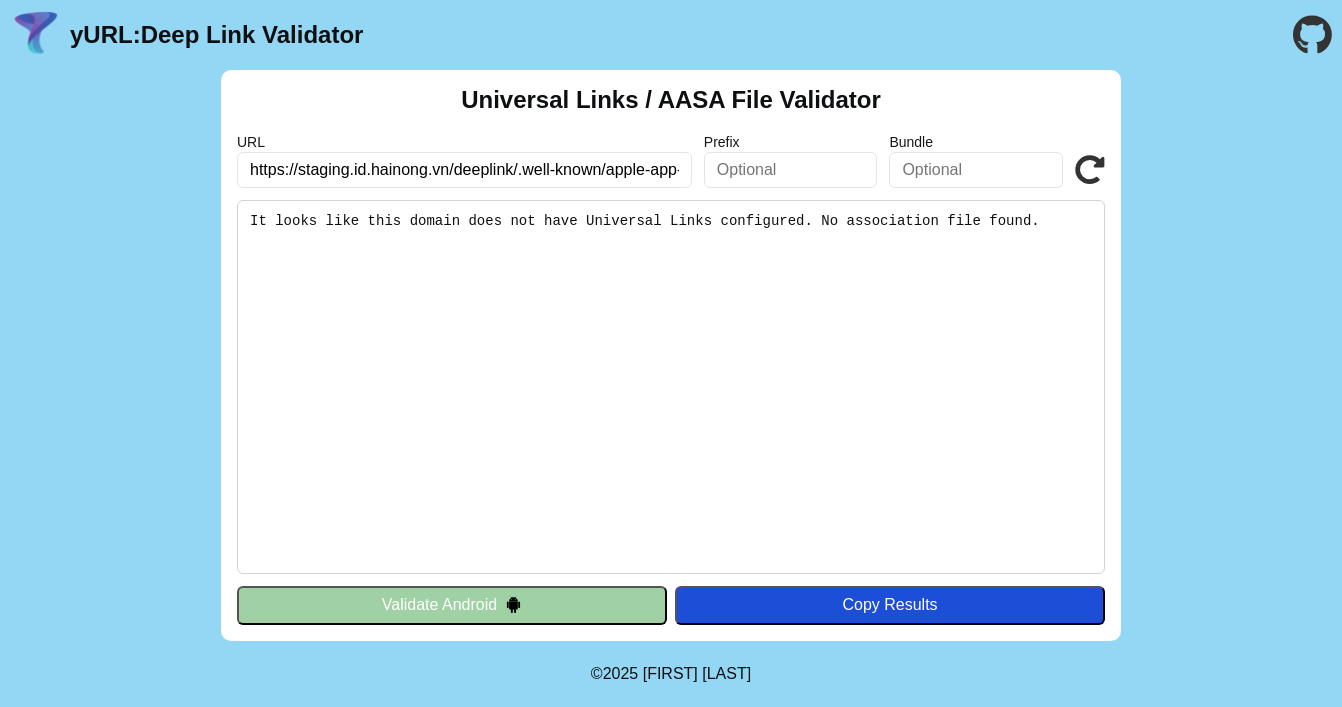 click on "https://staging.id.hainong.vn/deeplink/.well-known/apple-app-site-association" at bounding box center (464, 170) 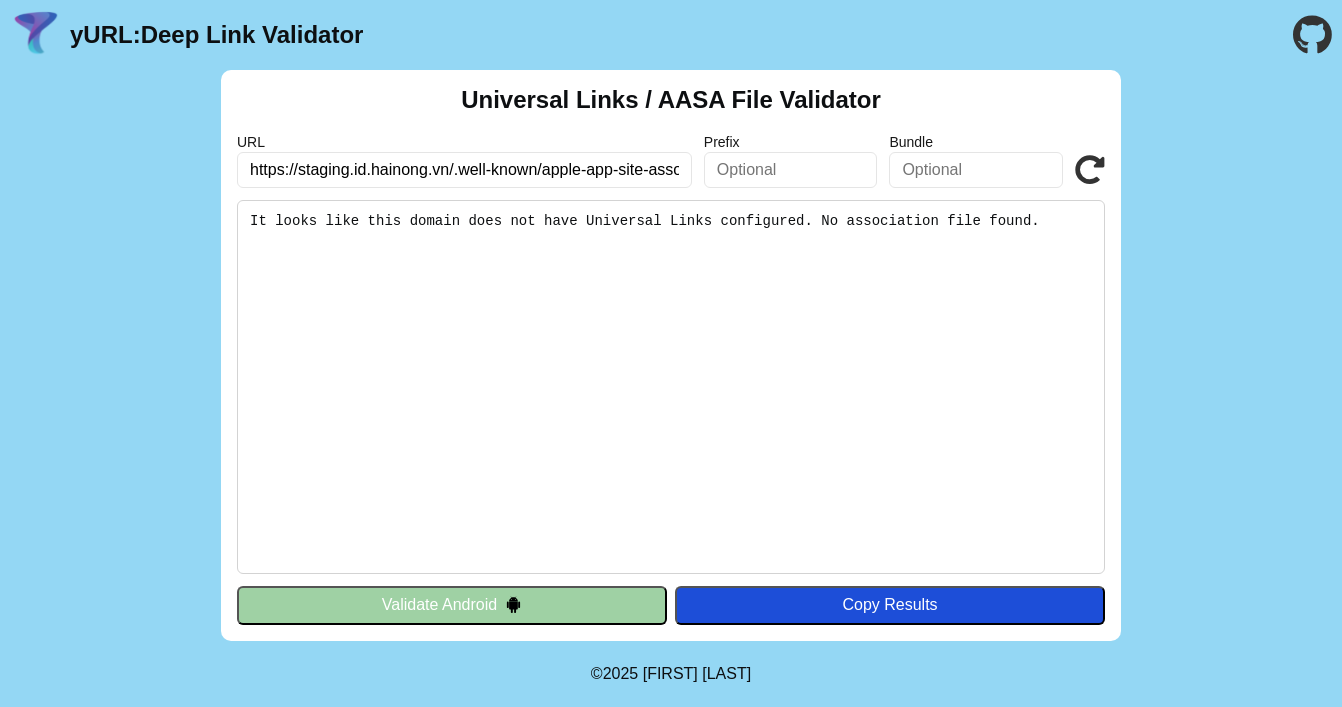 type on "https://staging.id.hainong.vn/.well-known/apple-app-site-association" 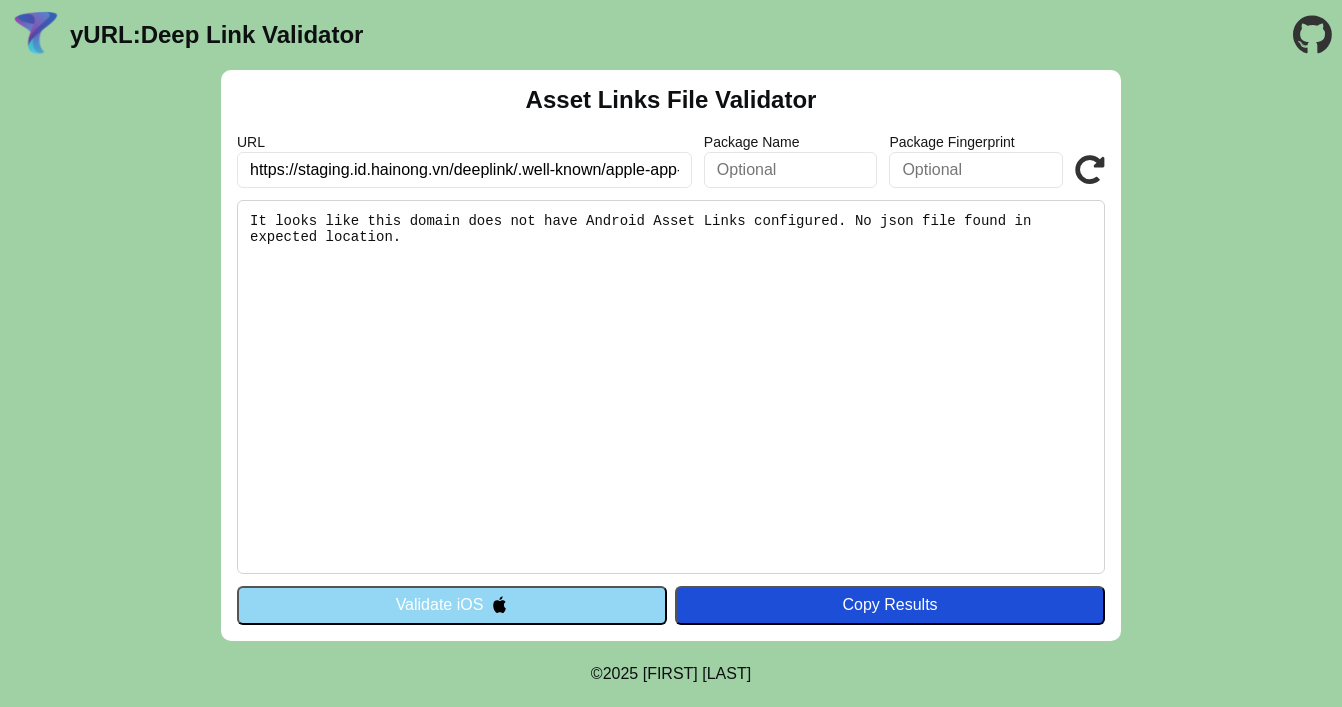 scroll, scrollTop: 0, scrollLeft: 0, axis: both 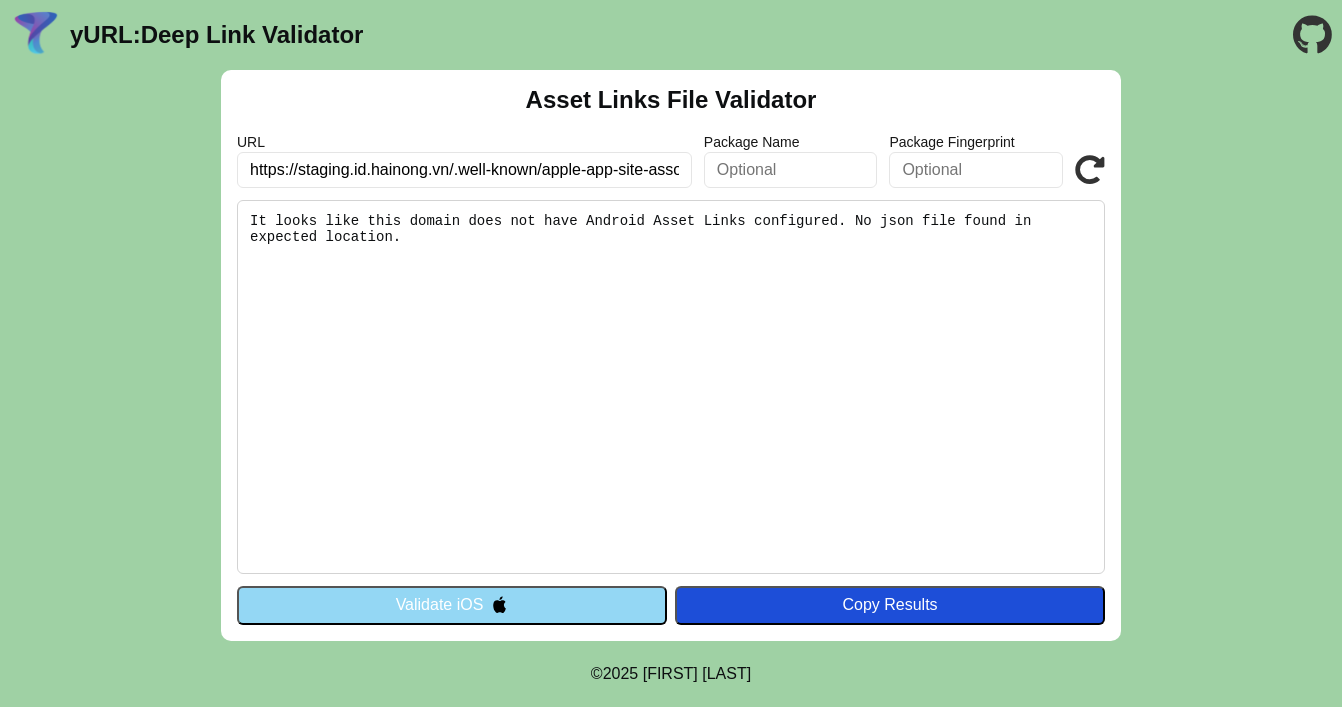 type on "https://staging.id.hainong.vn/.well-known/apple-app-site-association" 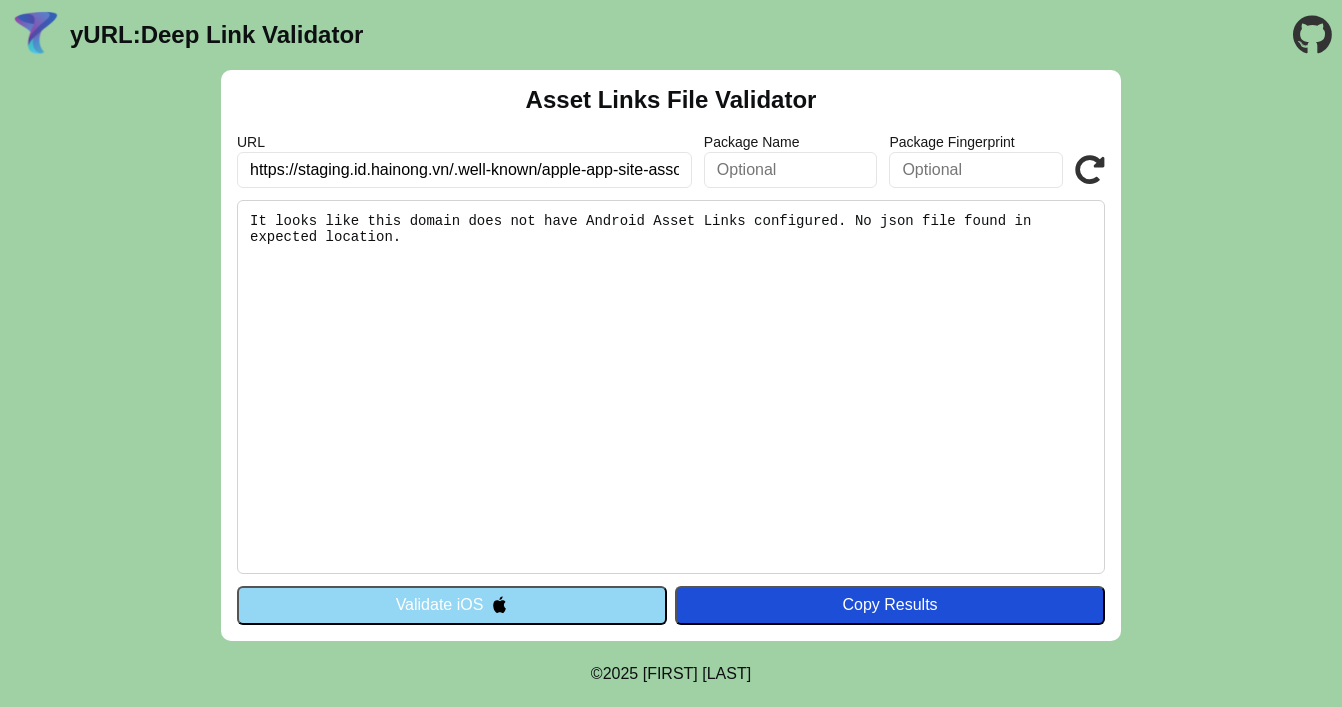 click on "Validate" at bounding box center [0, 0] 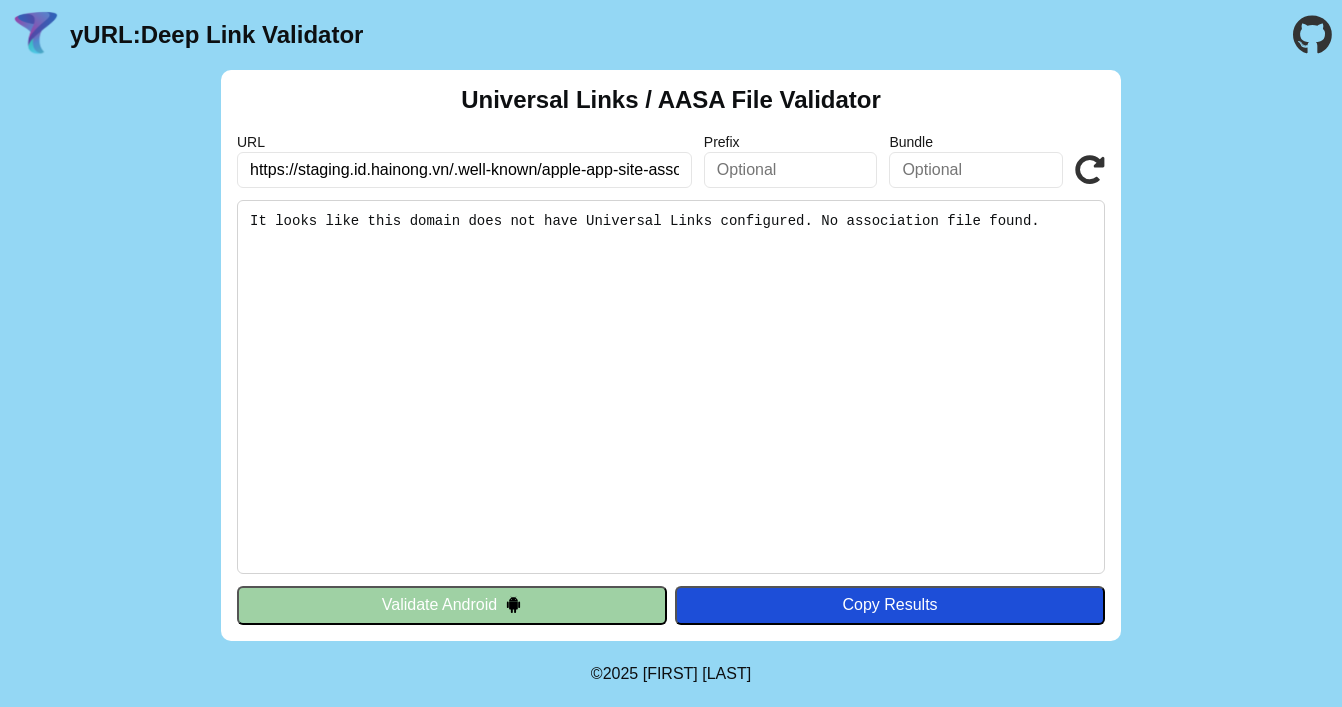 scroll, scrollTop: 0, scrollLeft: 0, axis: both 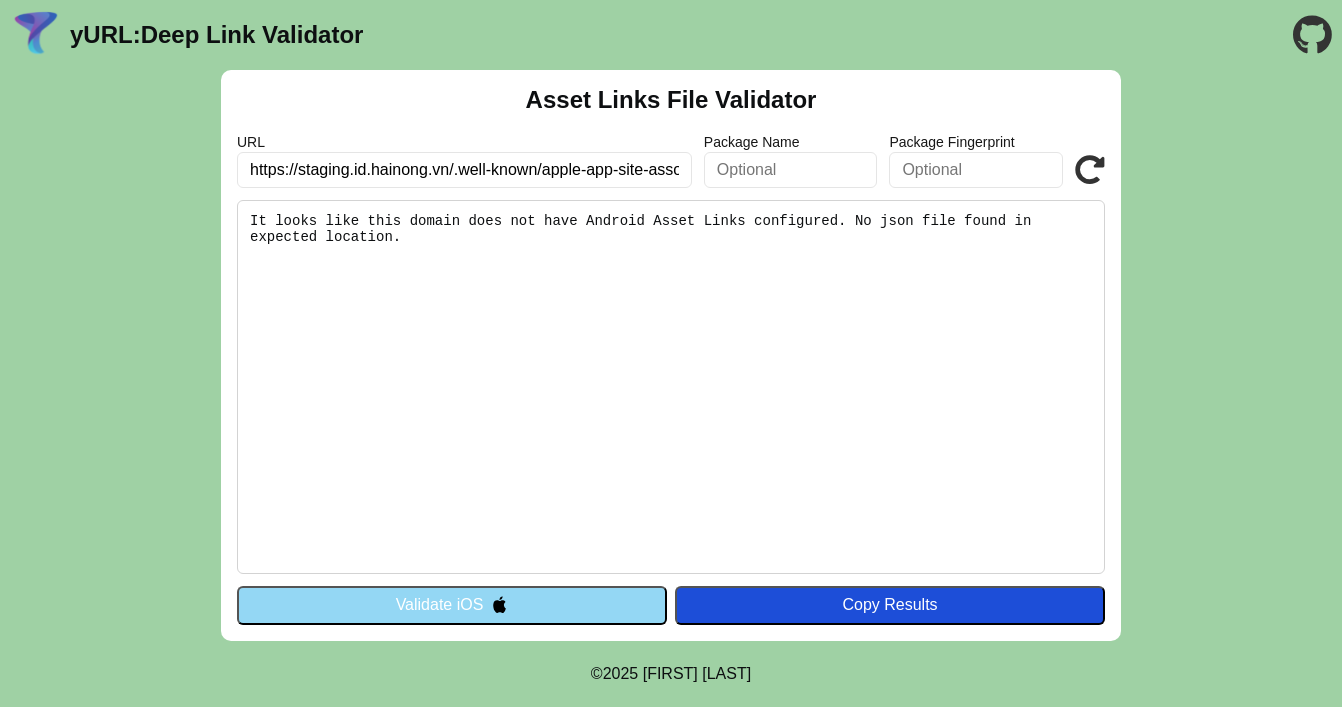 click on "Validate iOS" at bounding box center (452, 605) 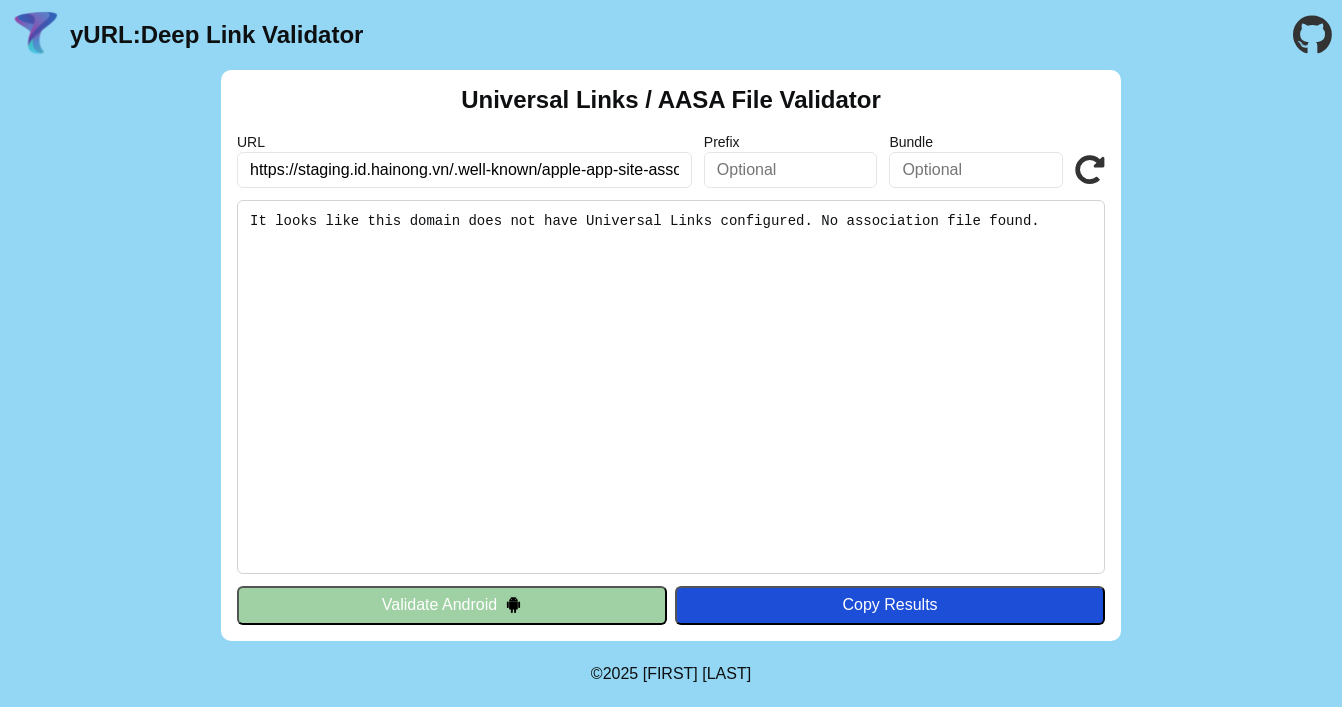 scroll, scrollTop: 0, scrollLeft: 0, axis: both 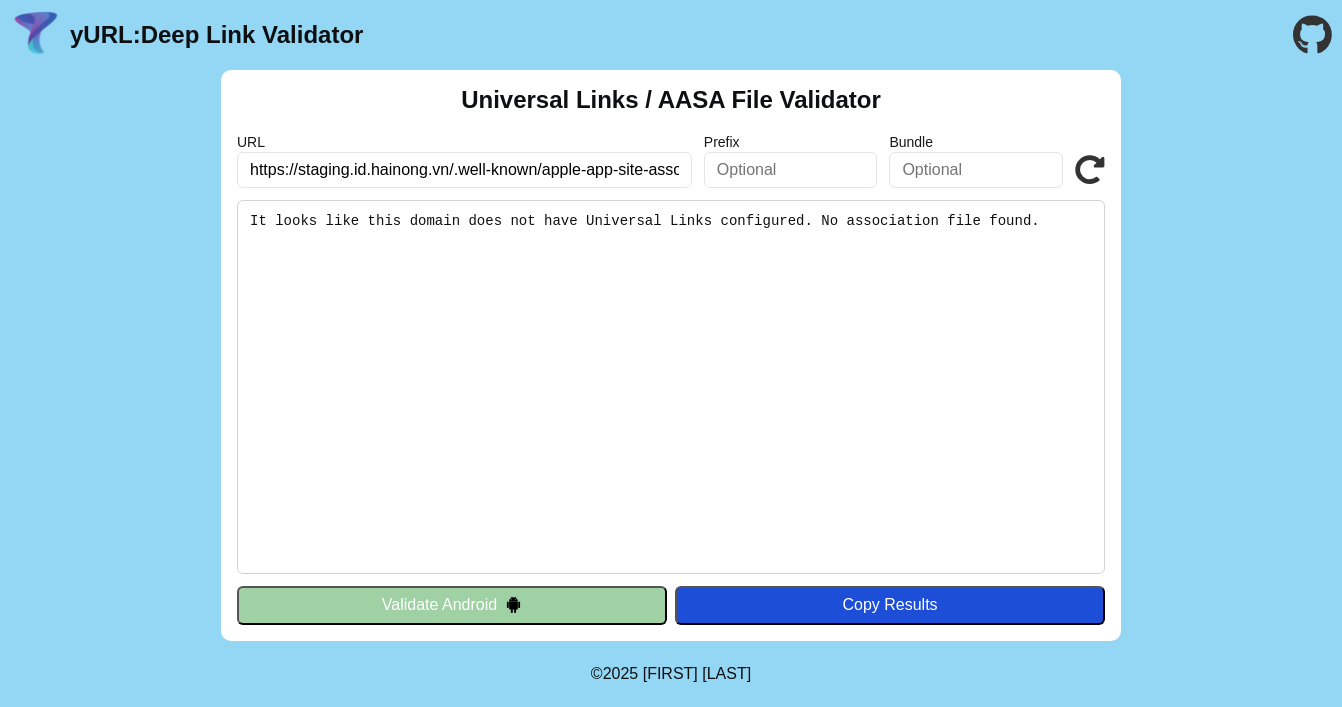drag, startPoint x: 299, startPoint y: 166, endPoint x: 347, endPoint y: 165, distance: 48.010414 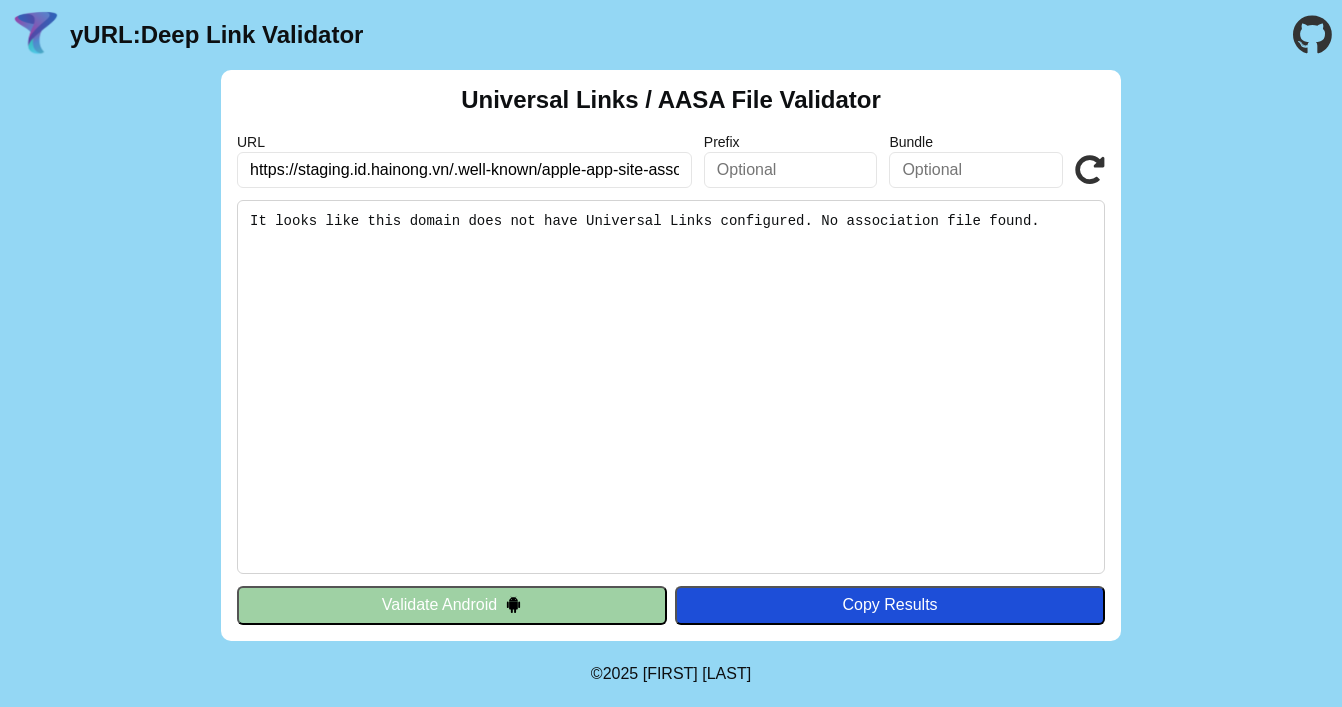 click on "https://staging.id.hainong.vn/.well-known/apple-app-site-association" at bounding box center (464, 170) 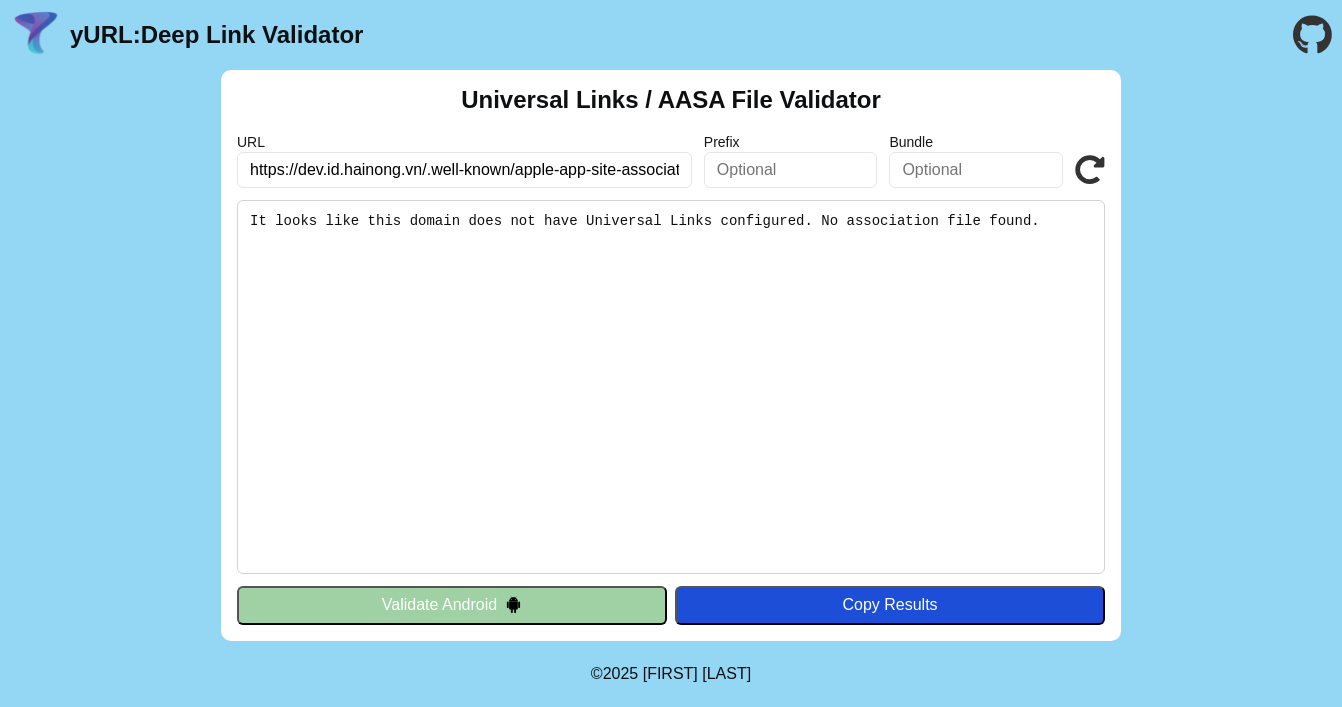 type on "https://dev.id.hainong.vn/.well-known/apple-app-site-association" 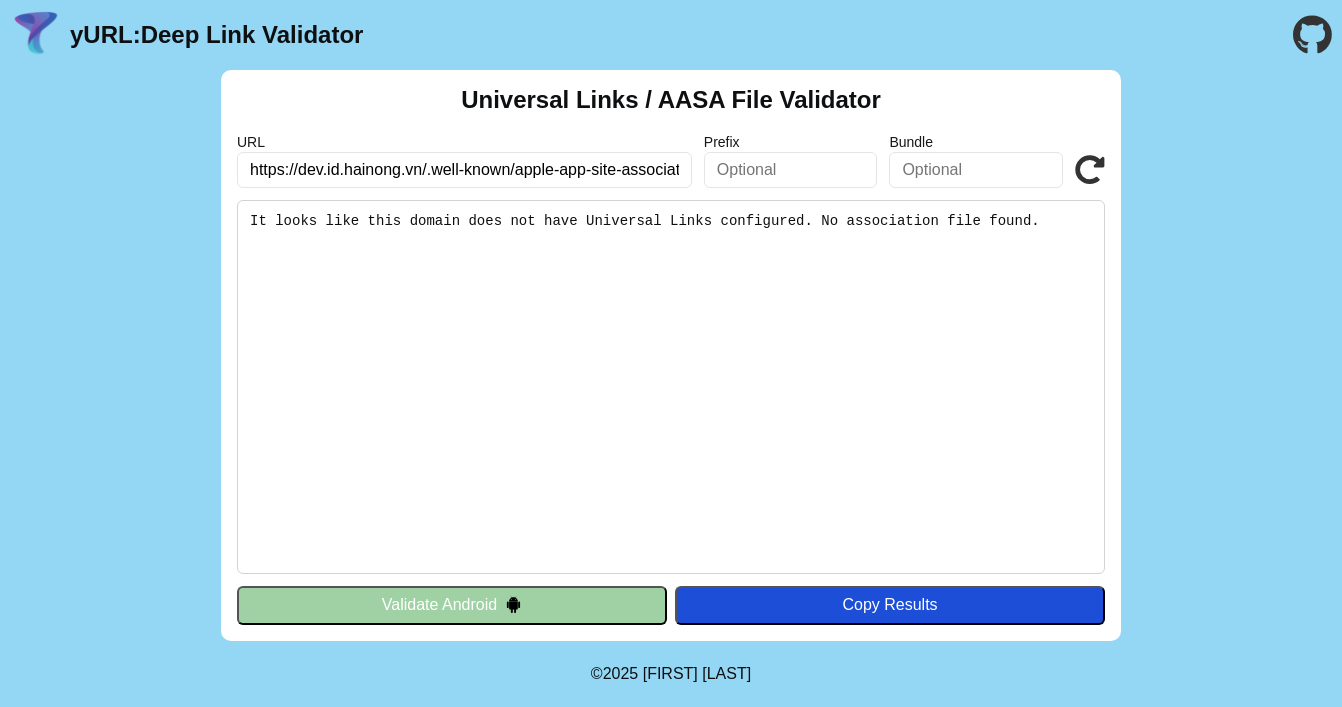 click on "Validate" at bounding box center (0, 0) 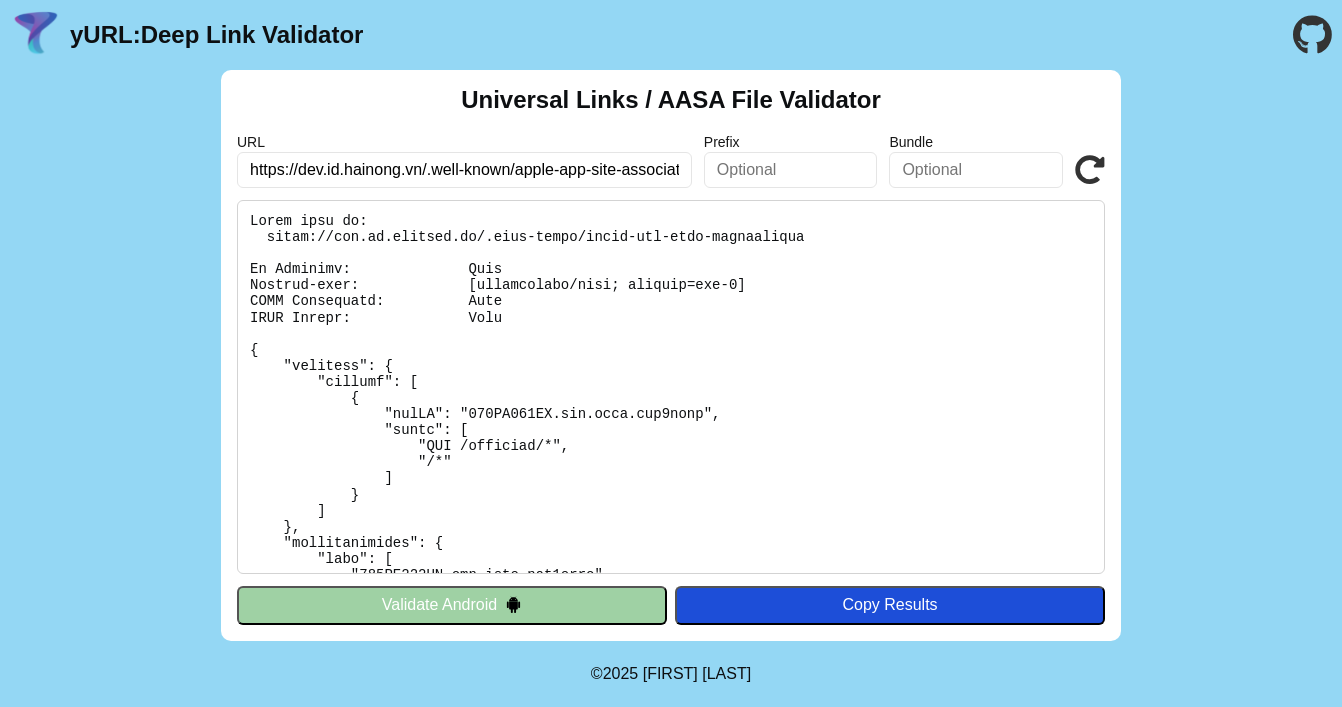 scroll, scrollTop: 0, scrollLeft: 0, axis: both 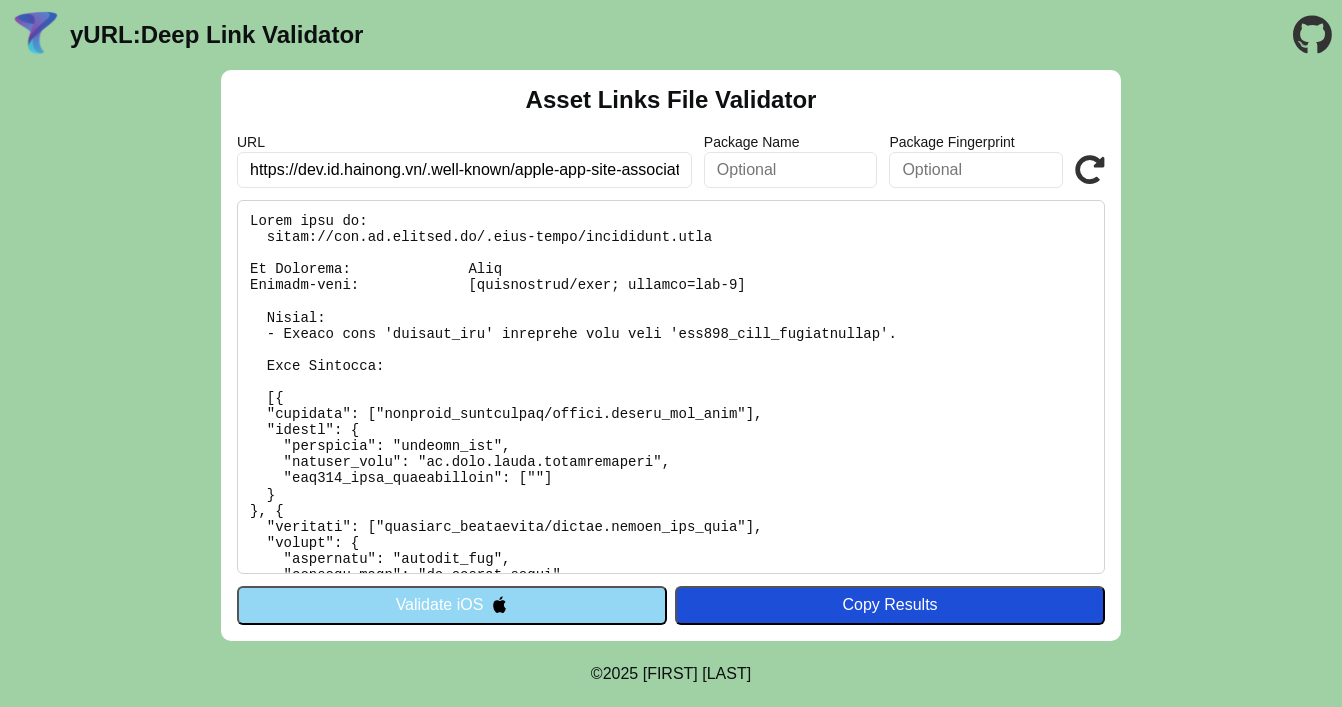 click on "Validate iOS" at bounding box center [452, 605] 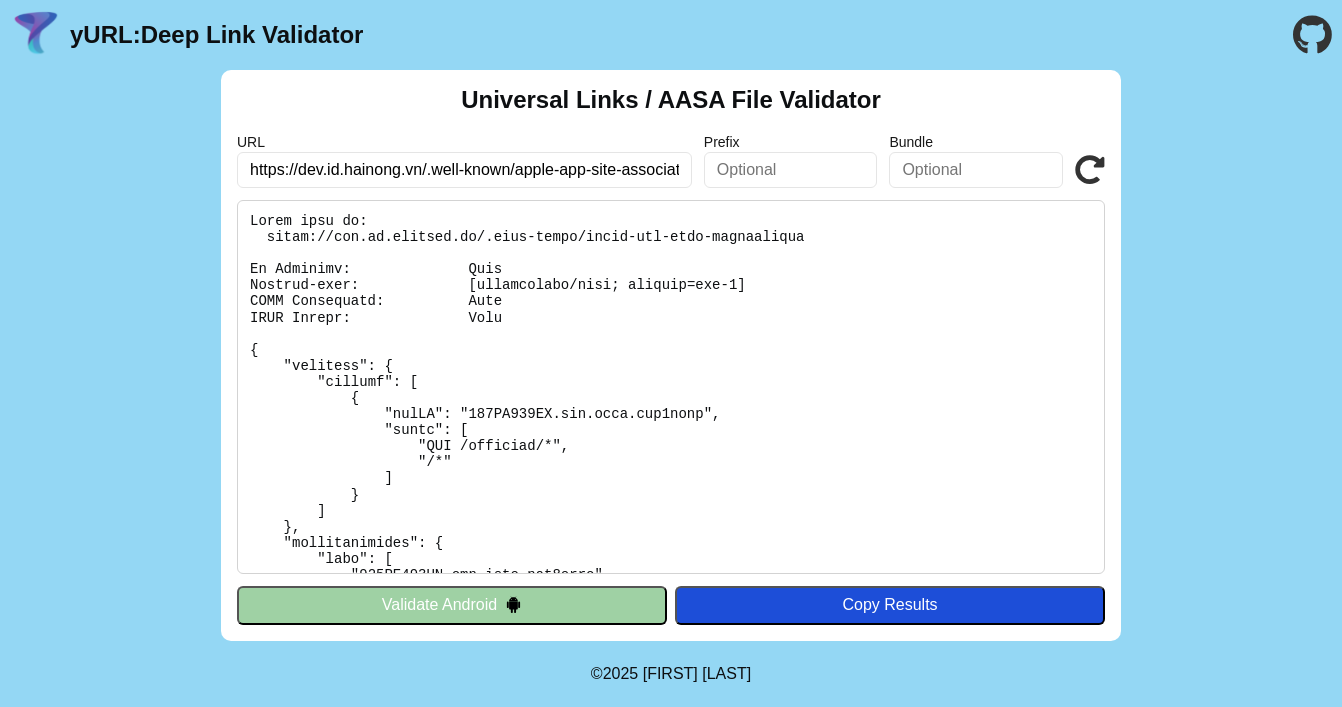 scroll, scrollTop: 0, scrollLeft: 0, axis: both 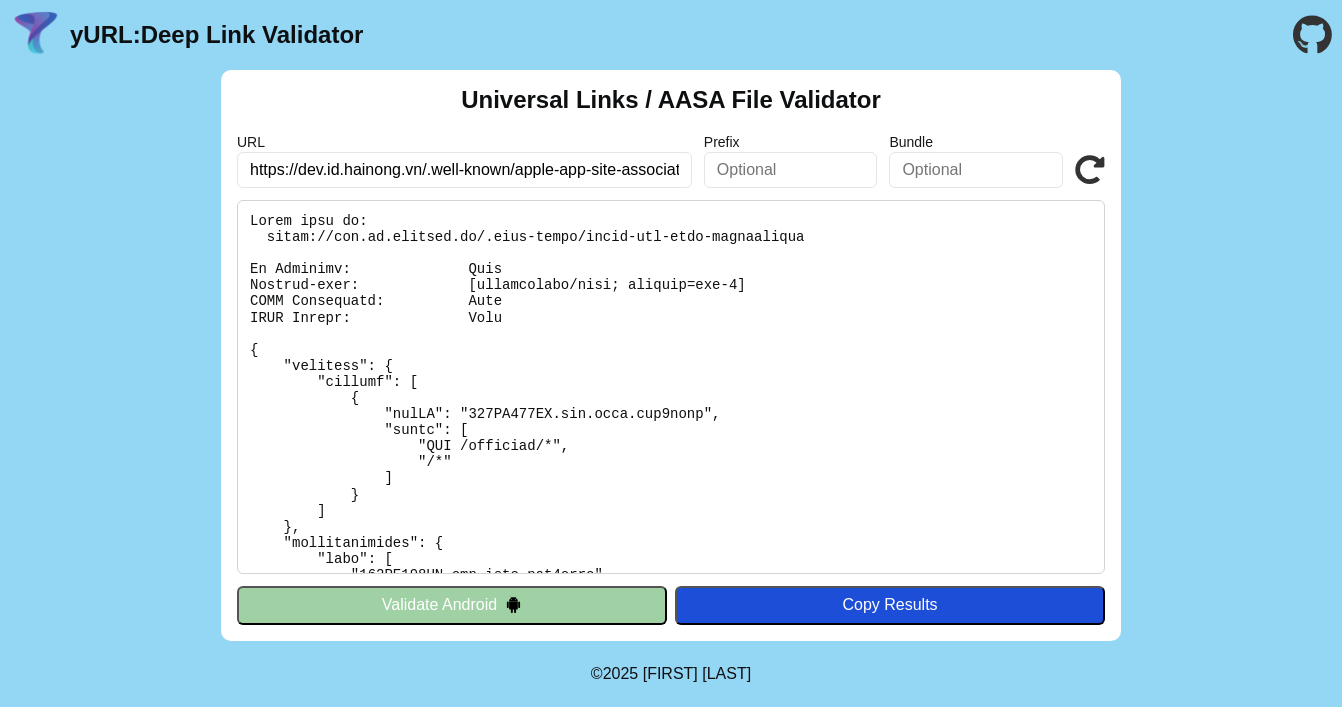 click on "Validate Android" at bounding box center (452, 605) 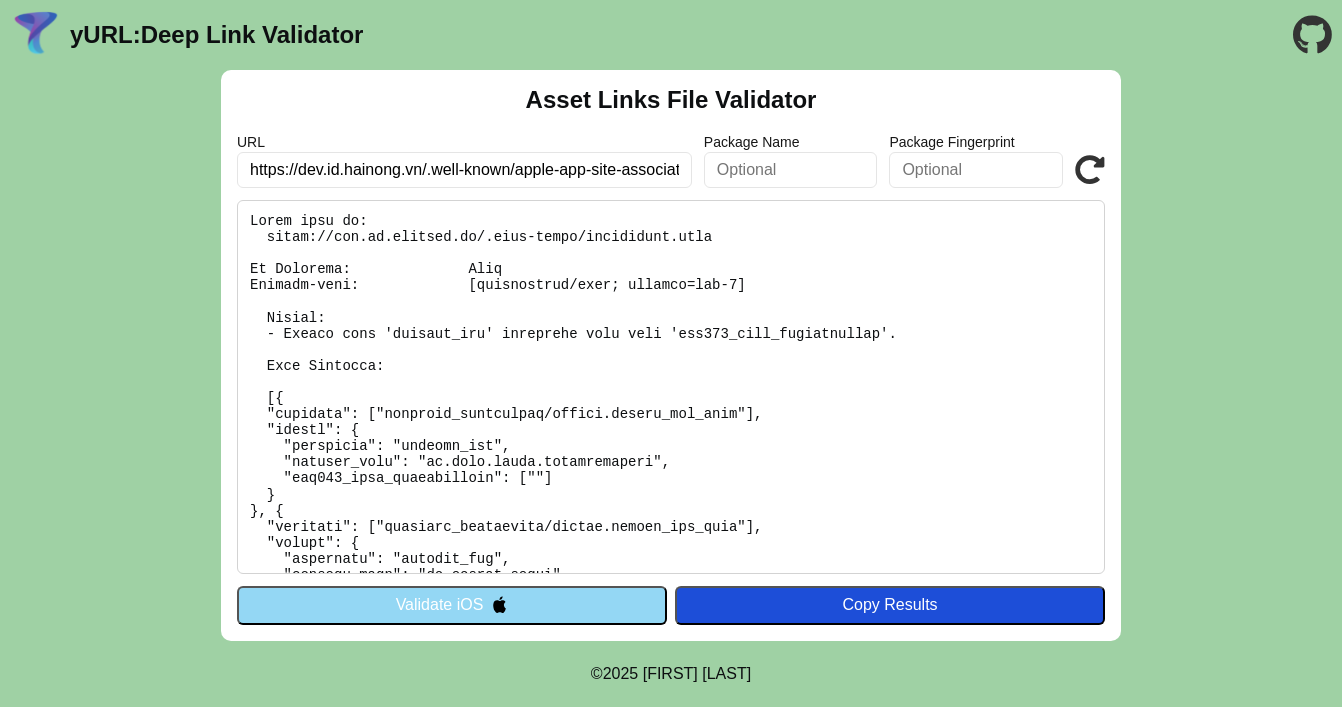 scroll, scrollTop: 0, scrollLeft: 0, axis: both 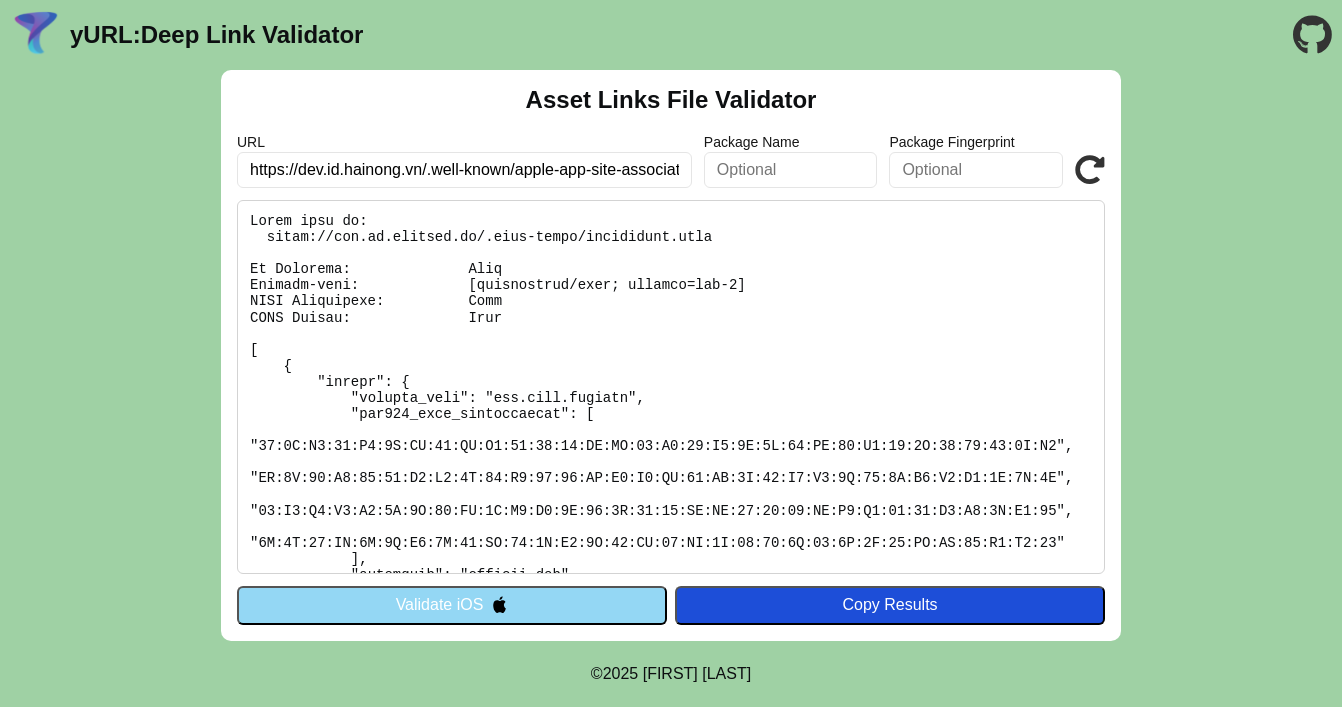click on "Validate iOS" at bounding box center [452, 605] 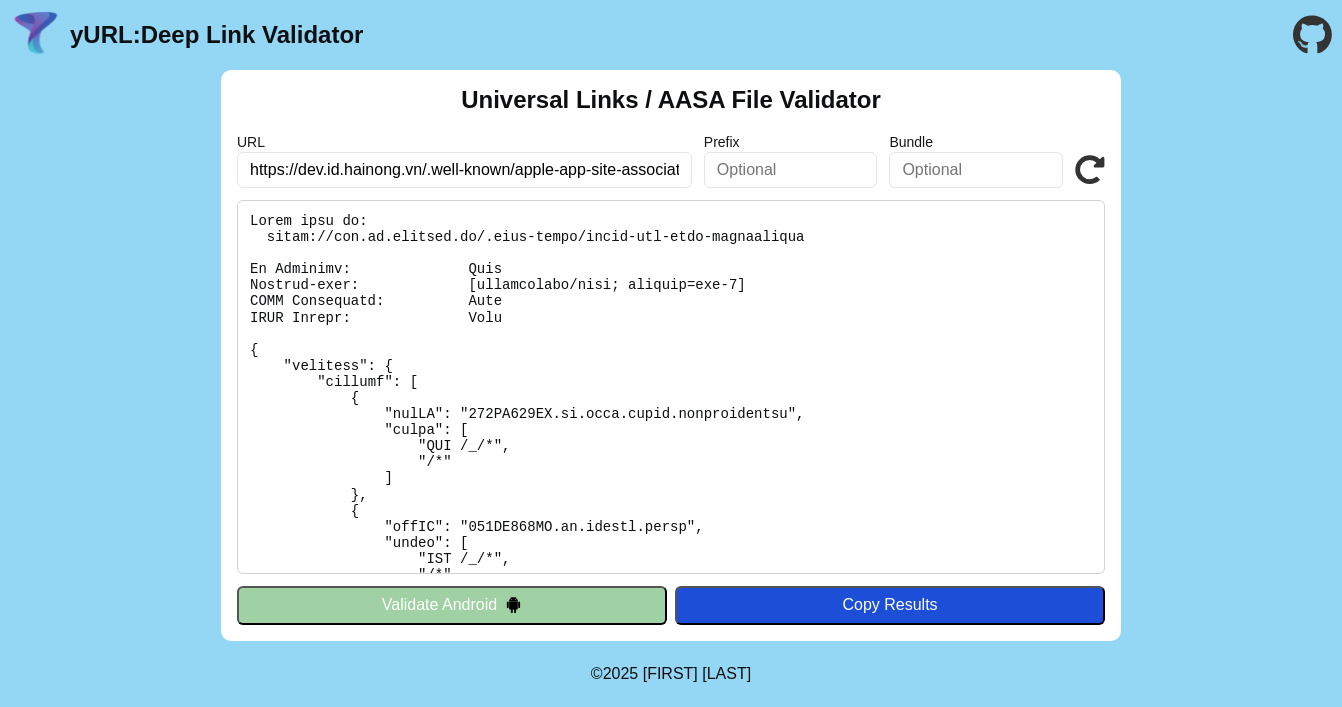 scroll, scrollTop: 0, scrollLeft: 0, axis: both 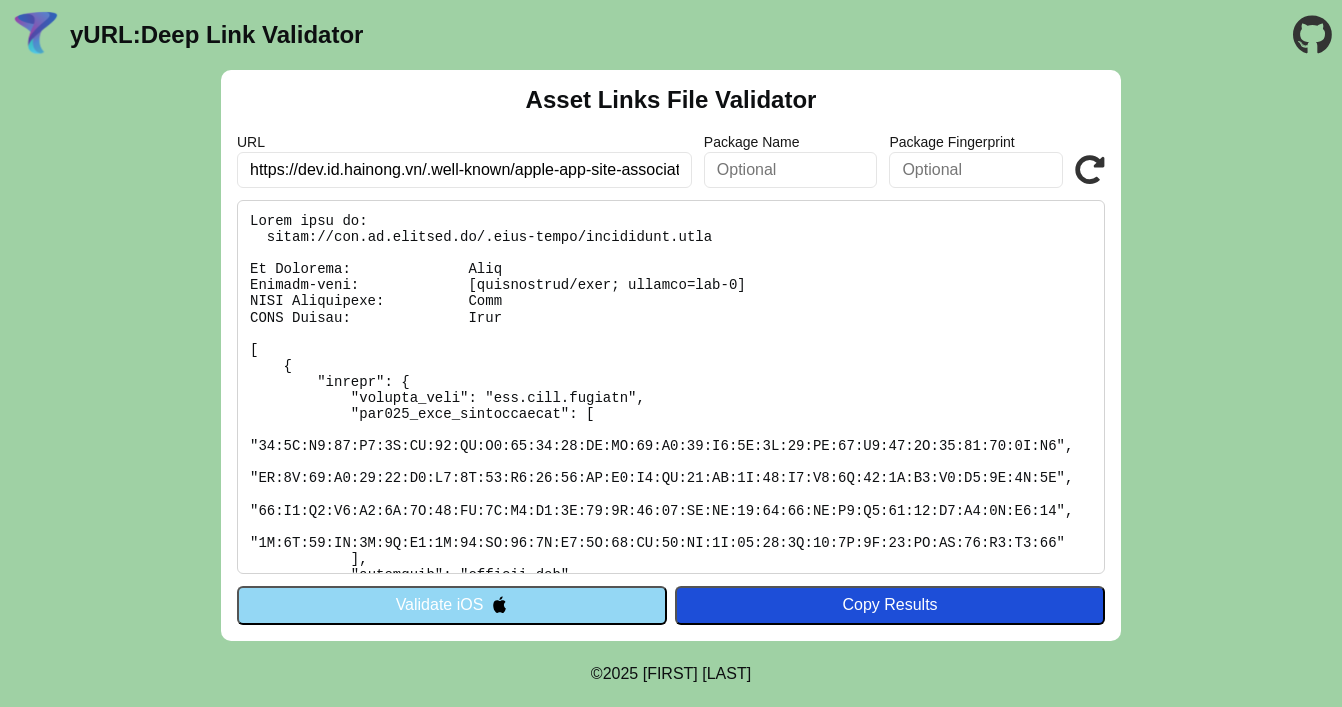 click on "Validate iOS" at bounding box center (452, 605) 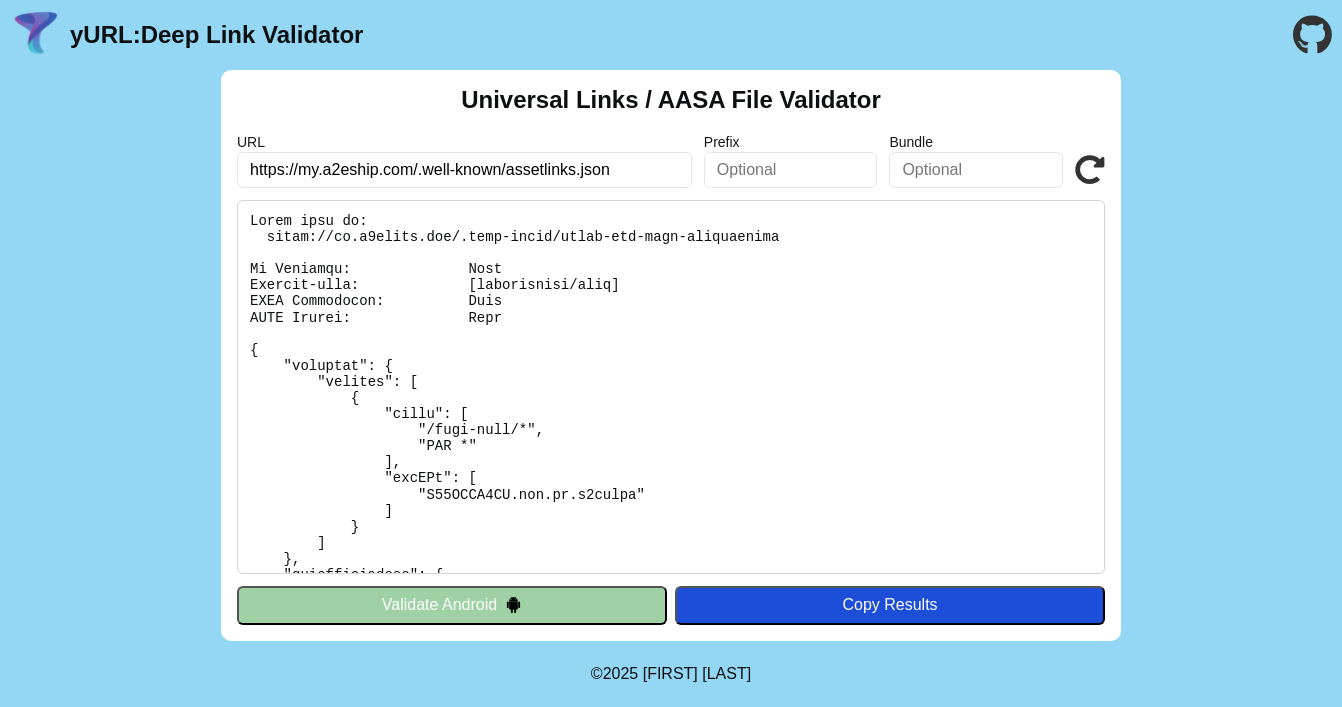 scroll, scrollTop: 0, scrollLeft: 0, axis: both 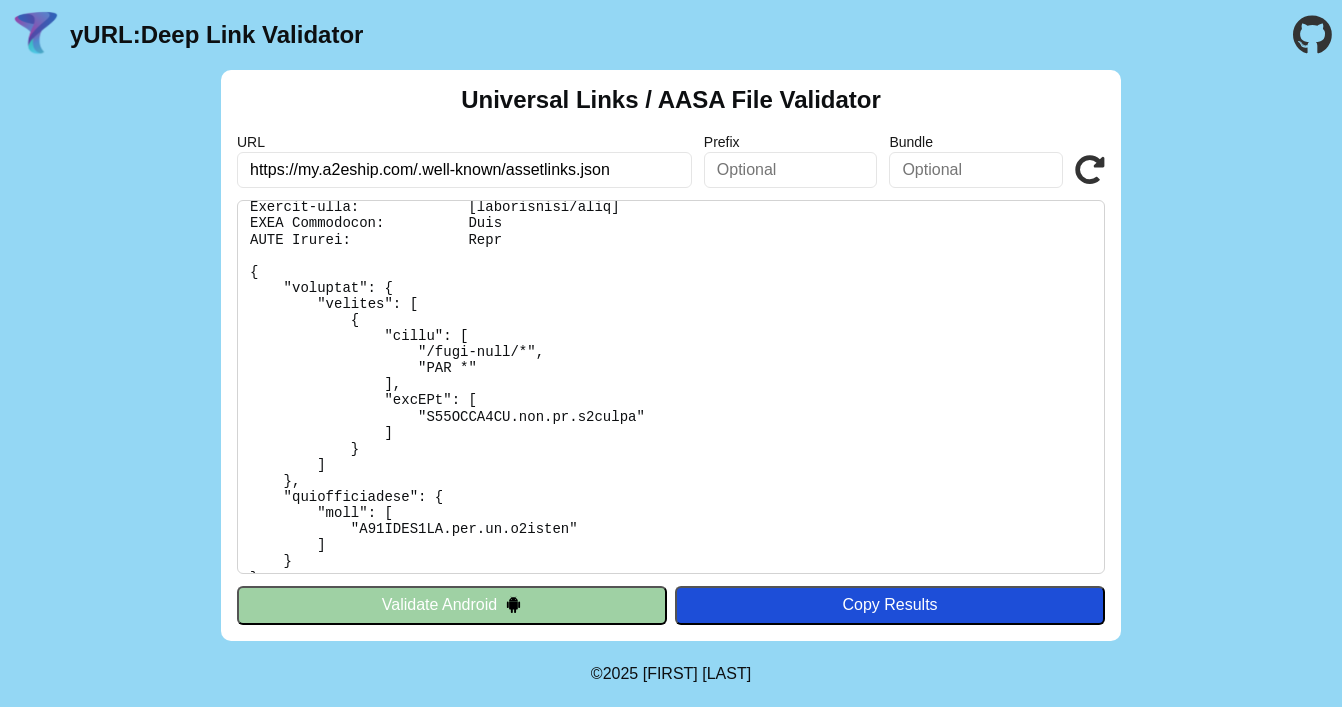 click on "Validate Android" at bounding box center [452, 605] 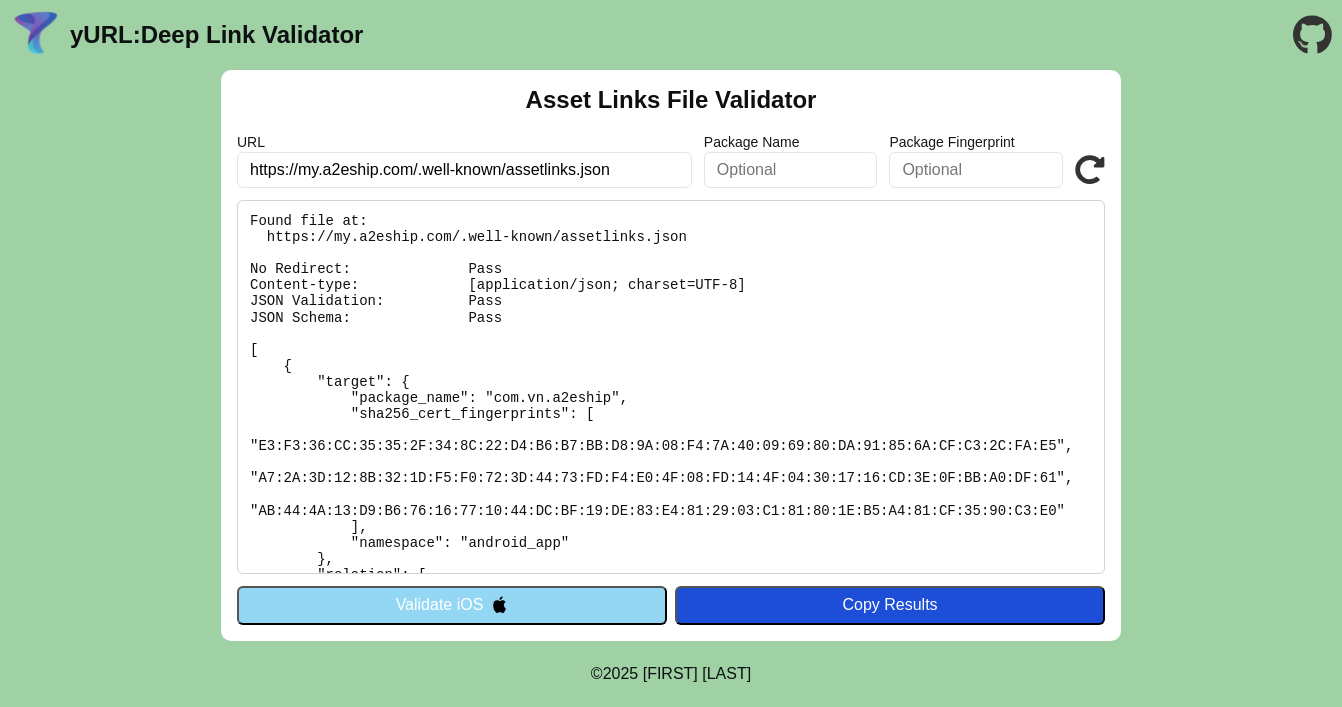 scroll, scrollTop: 0, scrollLeft: 0, axis: both 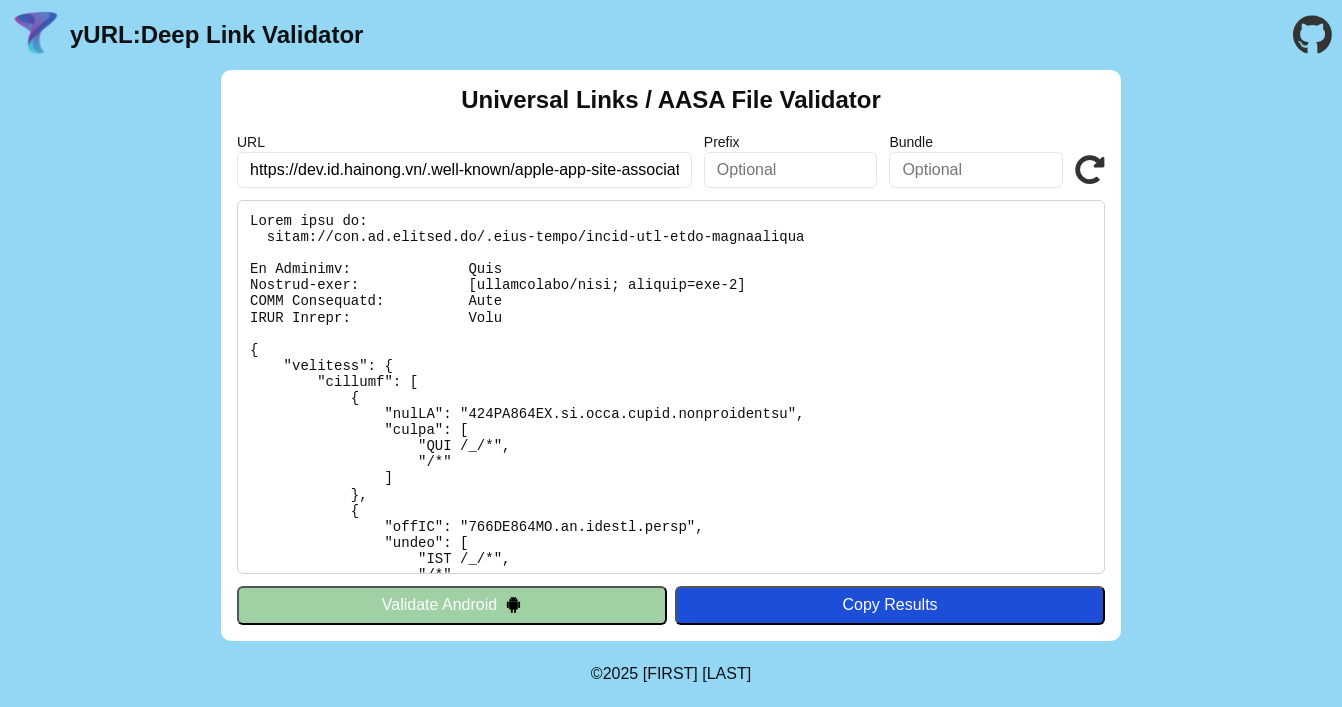 click on "Validate Android" at bounding box center (452, 605) 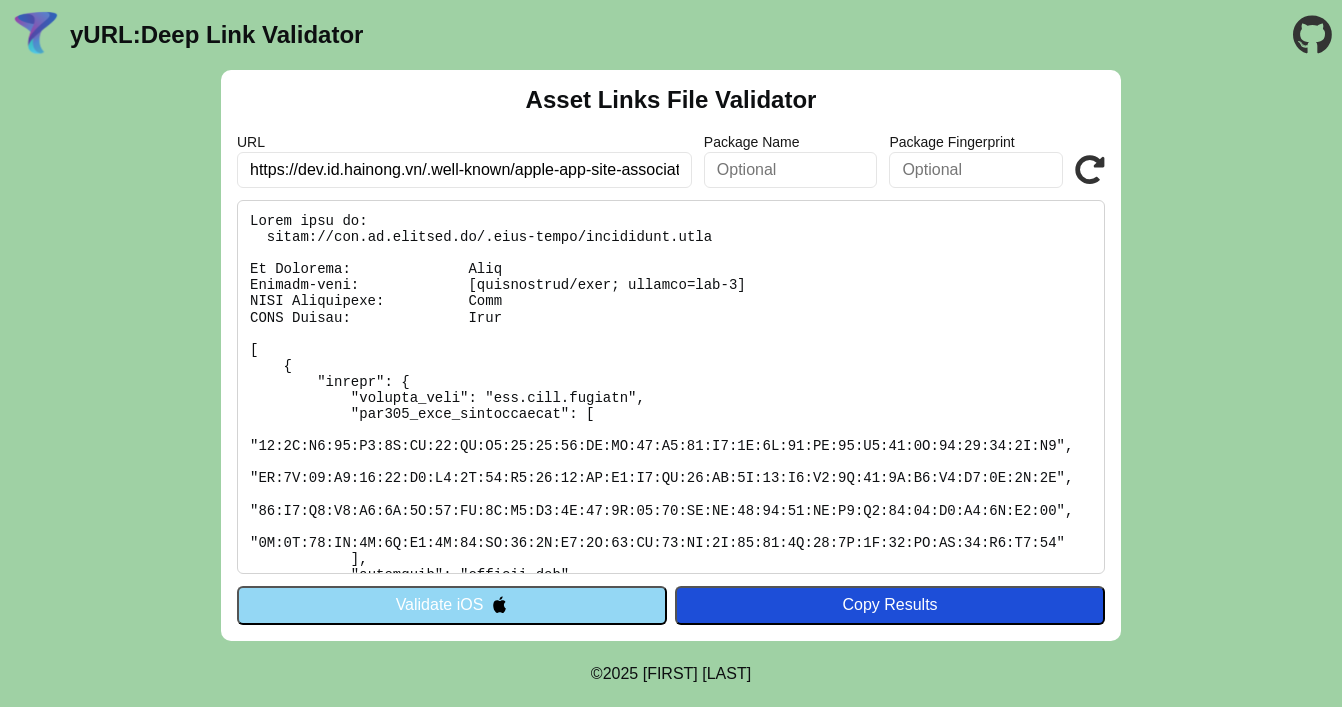 scroll, scrollTop: 0, scrollLeft: 0, axis: both 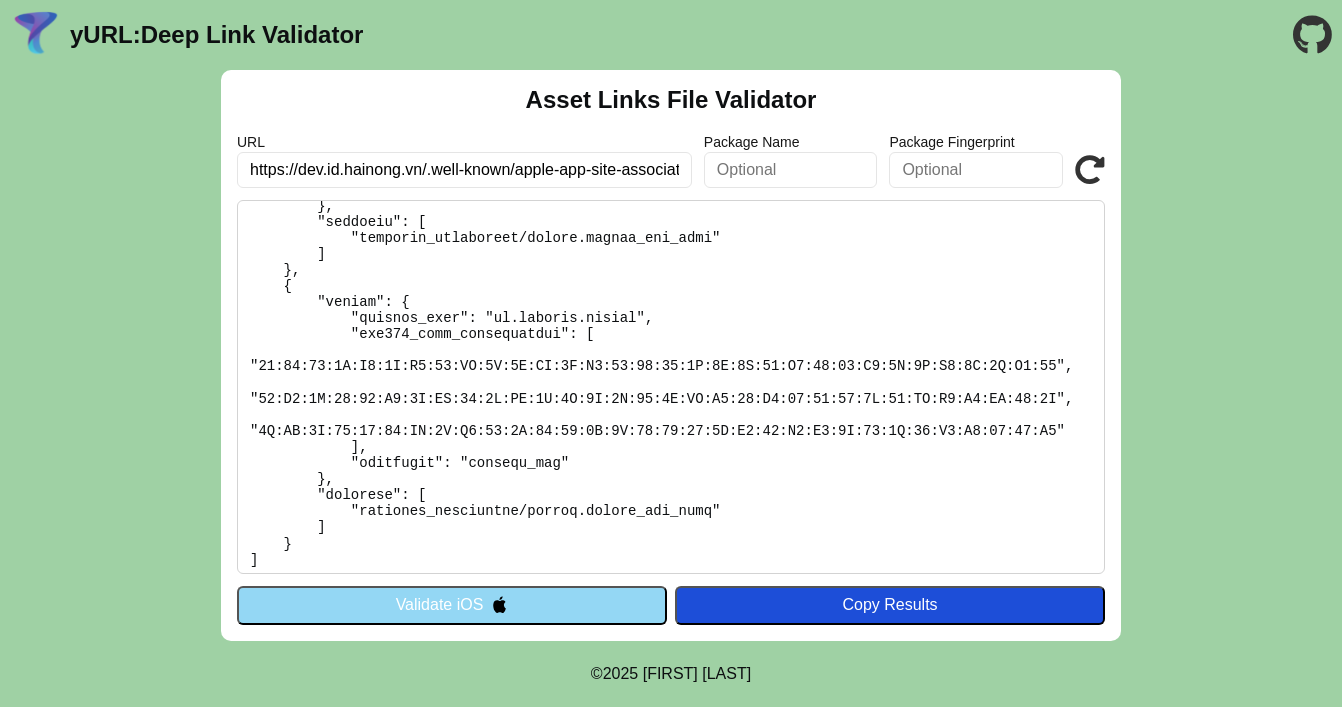 click on "https://dev.id.hainong.vn/.well-known/apple-app-site-association" at bounding box center (464, 170) 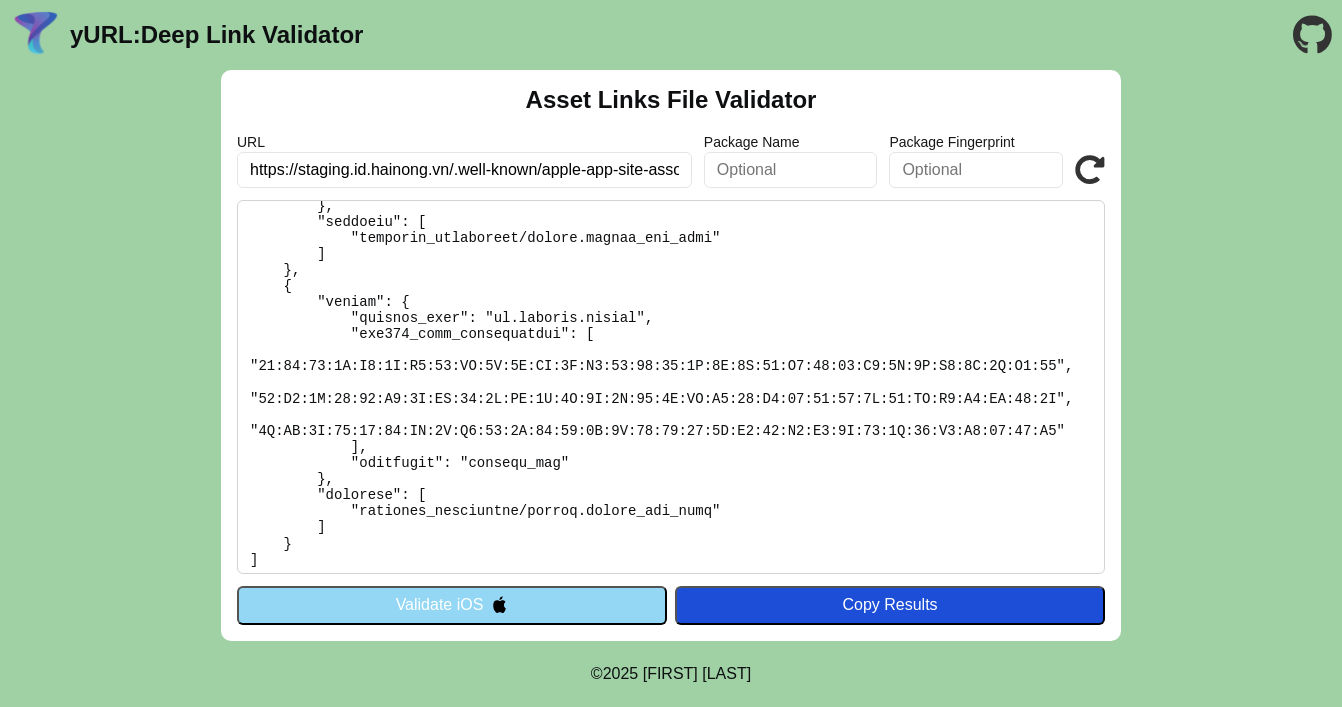 type on "https://staging.id.hainong.vn/.well-known/apple-app-site-association" 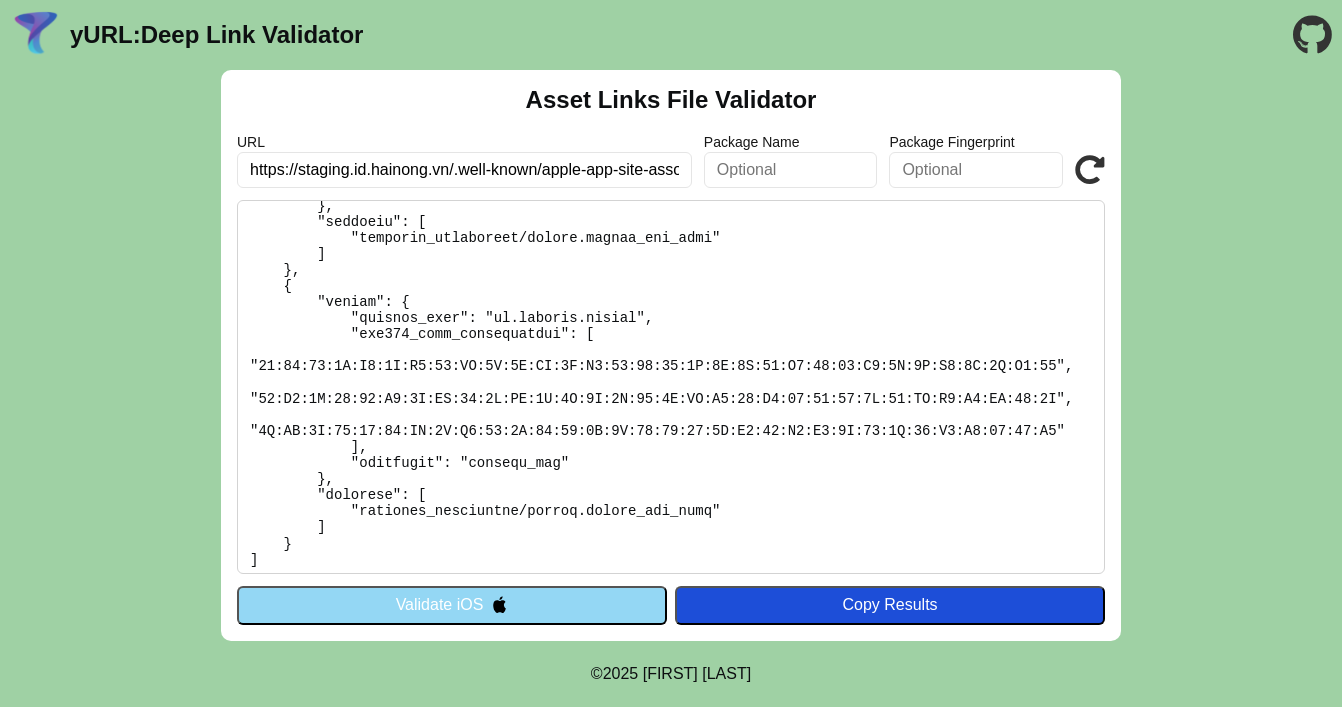 click on "Validate" at bounding box center [0, 0] 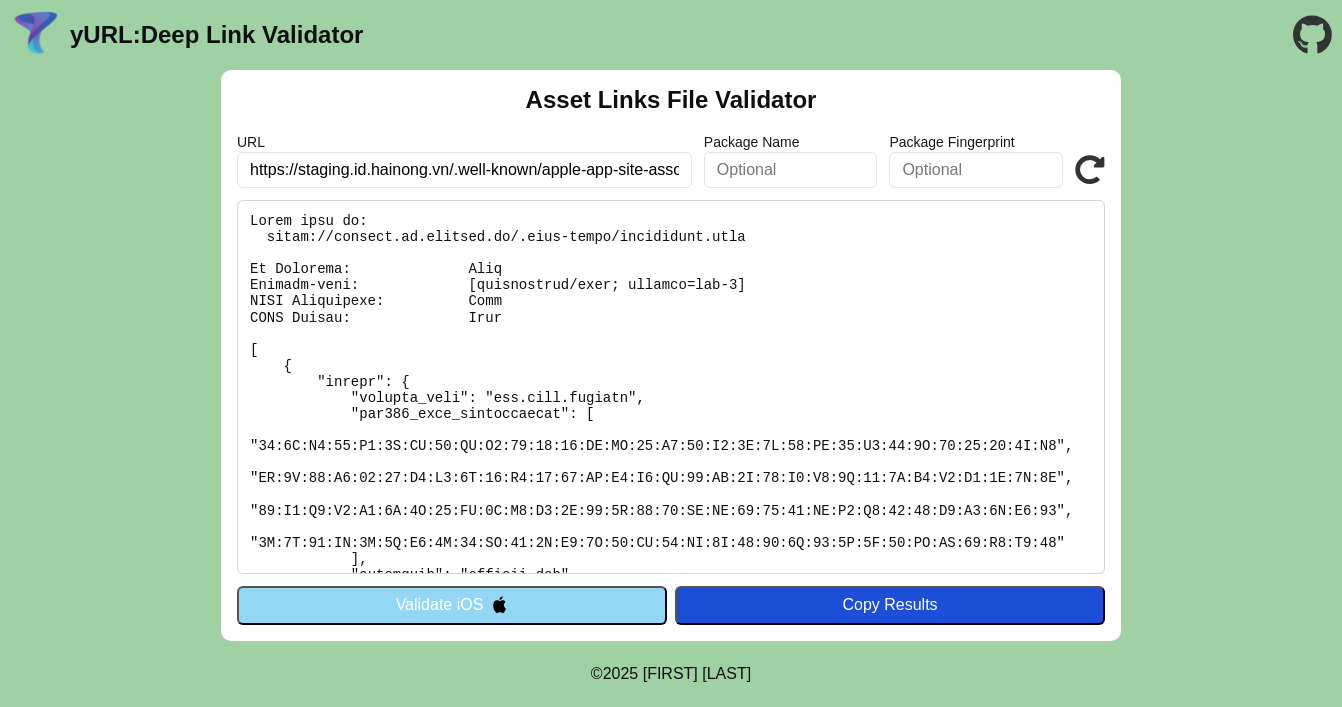 scroll, scrollTop: 0, scrollLeft: 0, axis: both 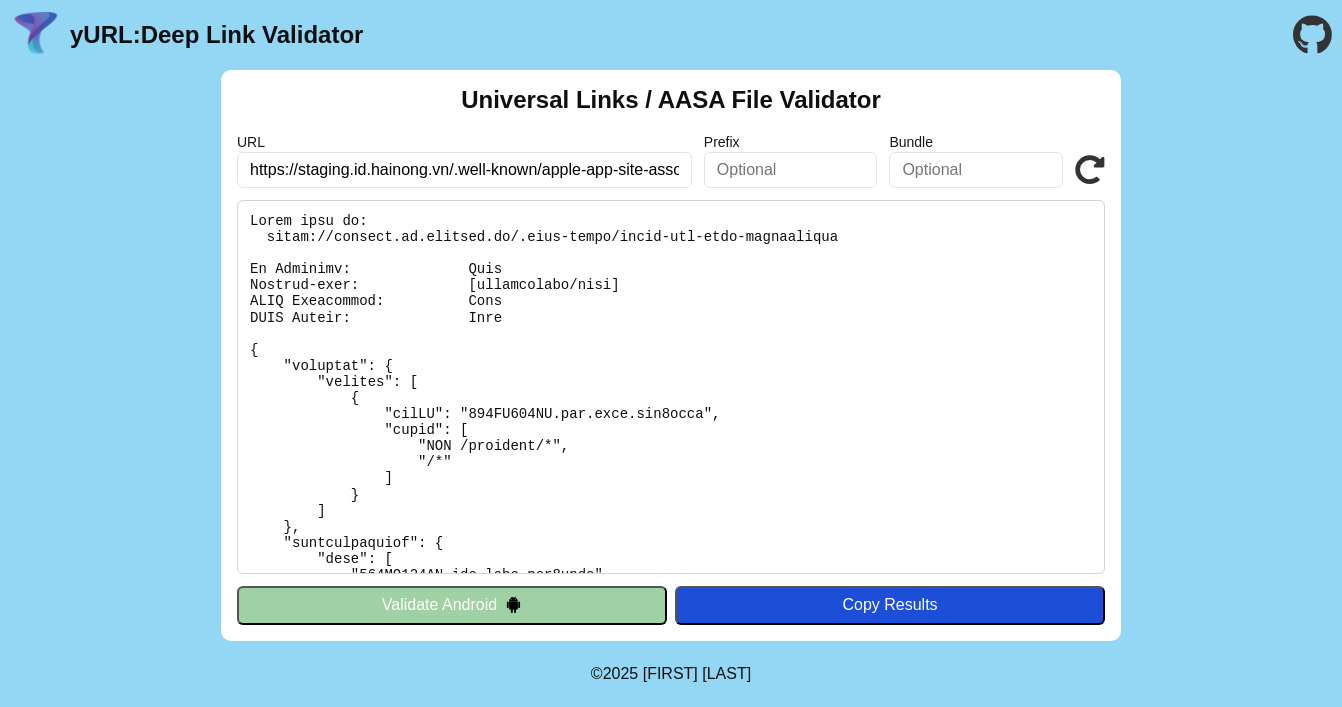 click at bounding box center [976, 170] 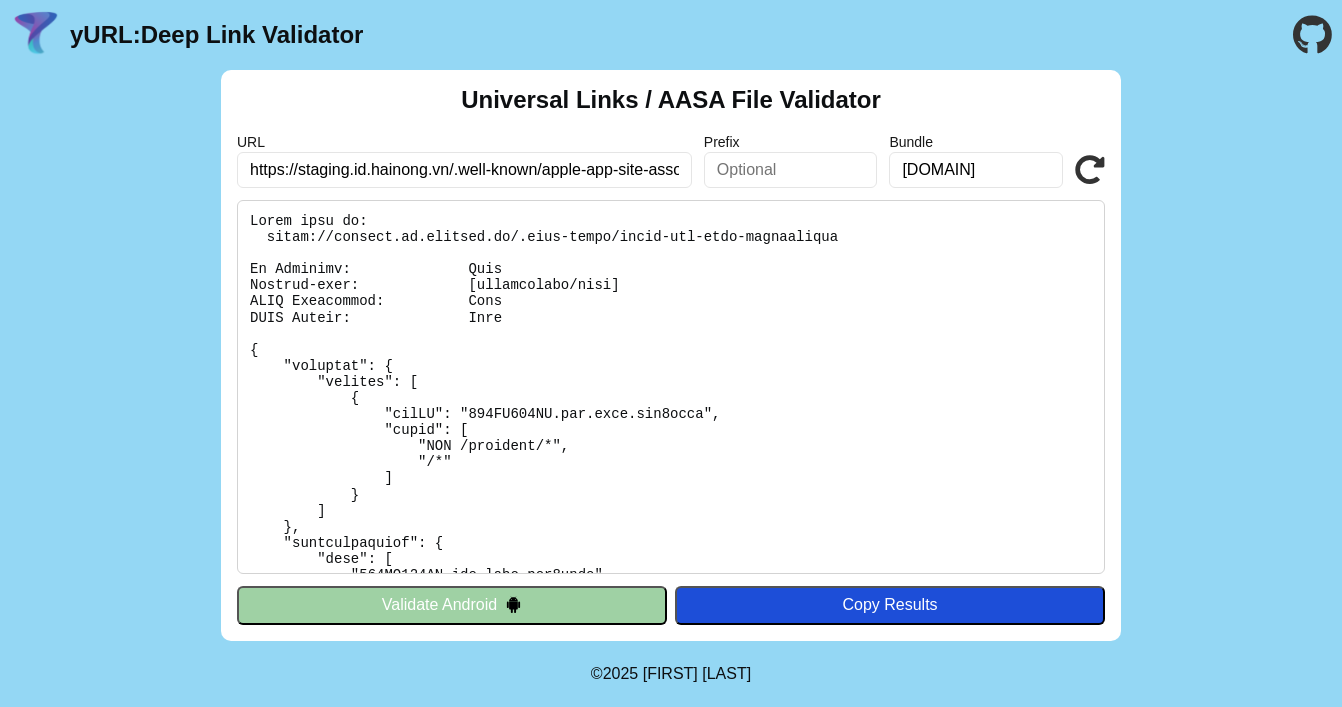 type on "[DOMAIN]" 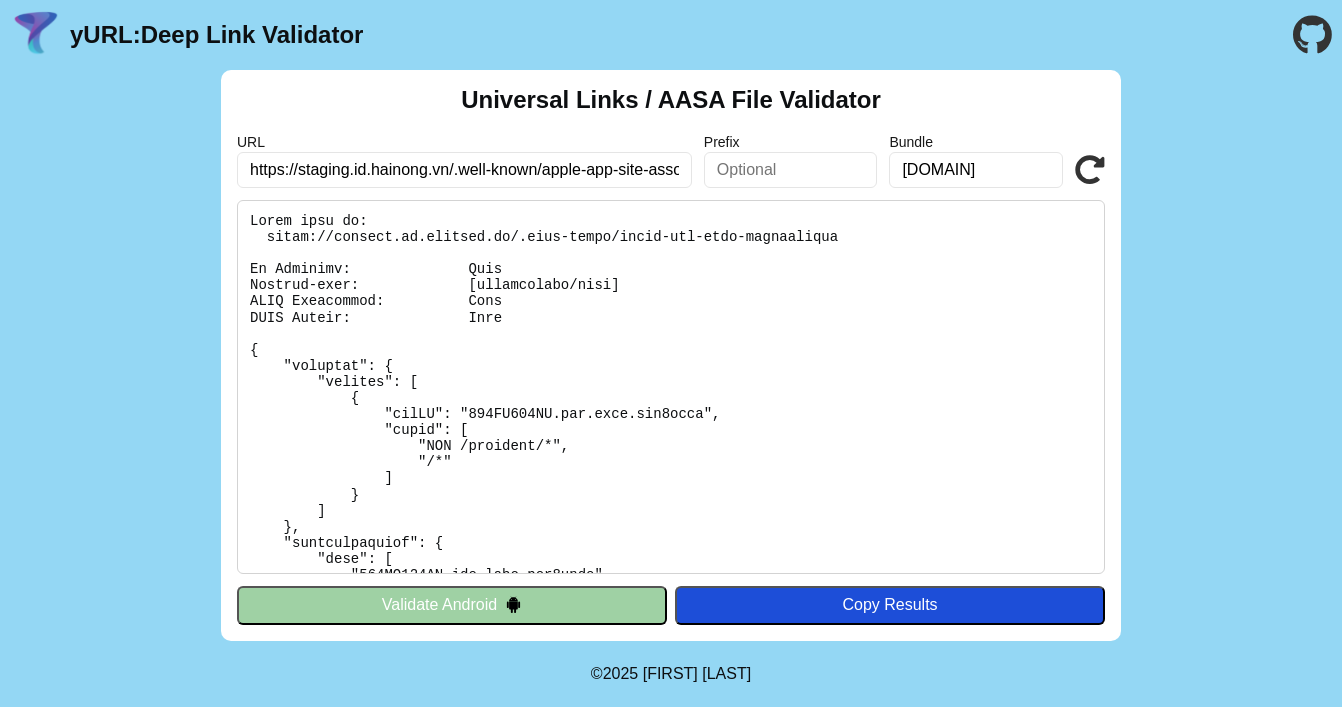 click on "Validate" at bounding box center (0, 0) 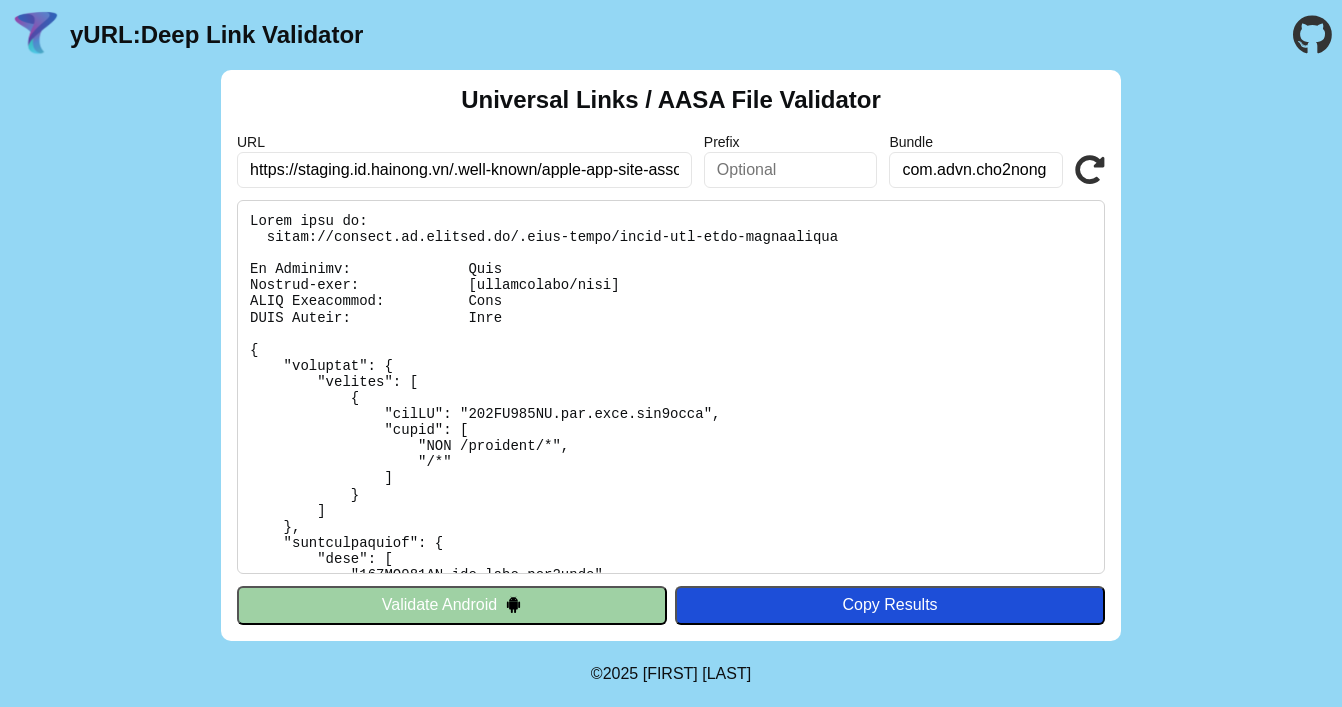 scroll, scrollTop: 0, scrollLeft: 0, axis: both 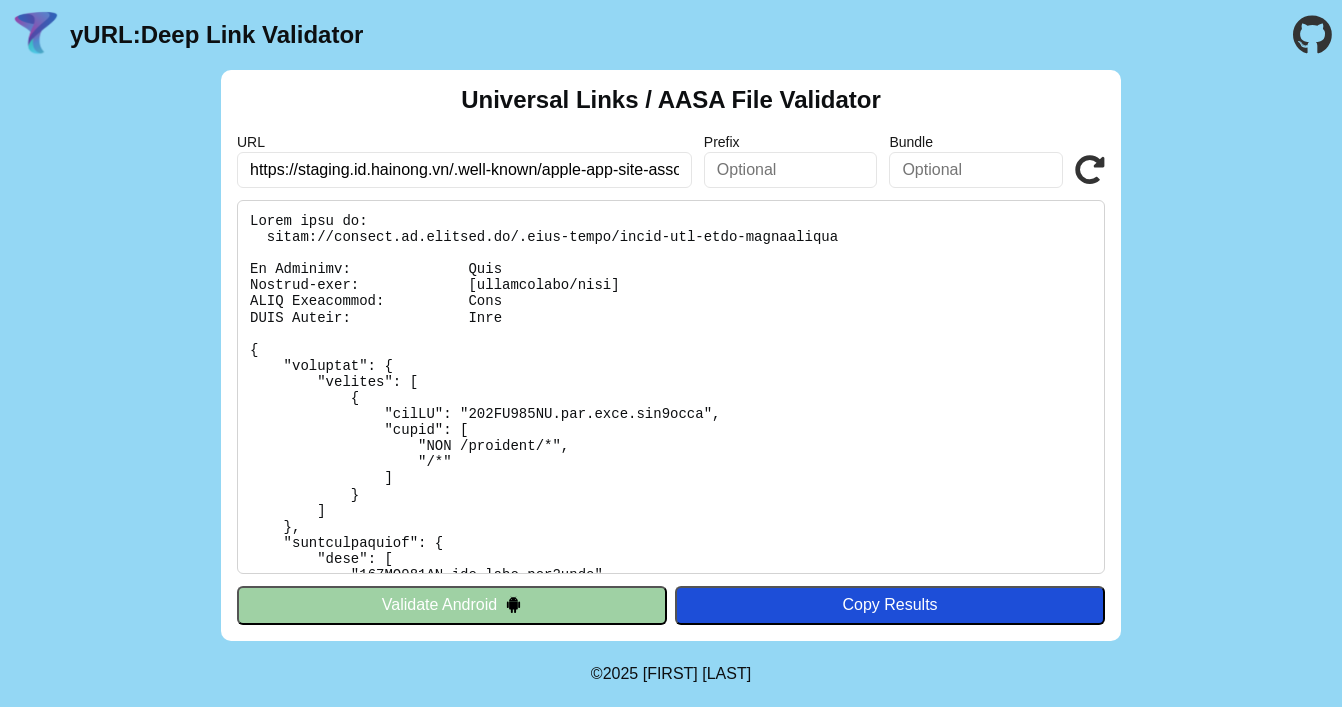 type 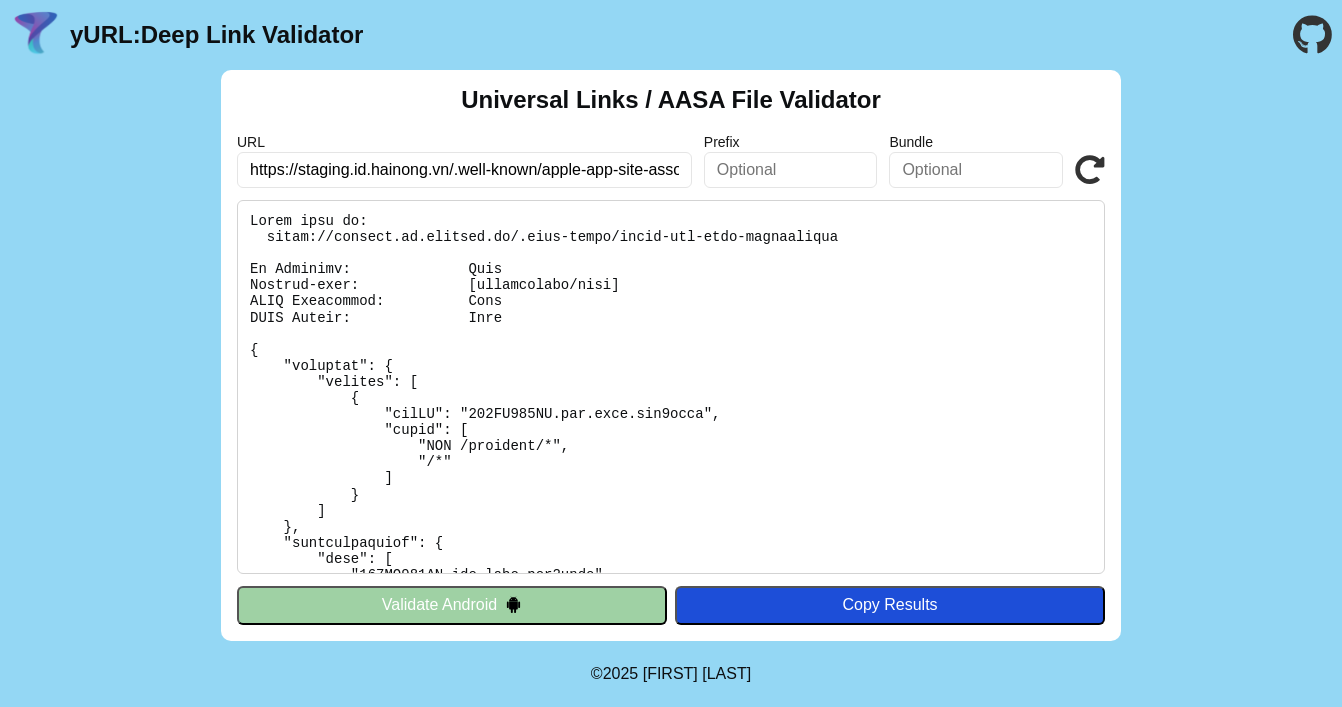 click on "Validate" at bounding box center [0, 0] 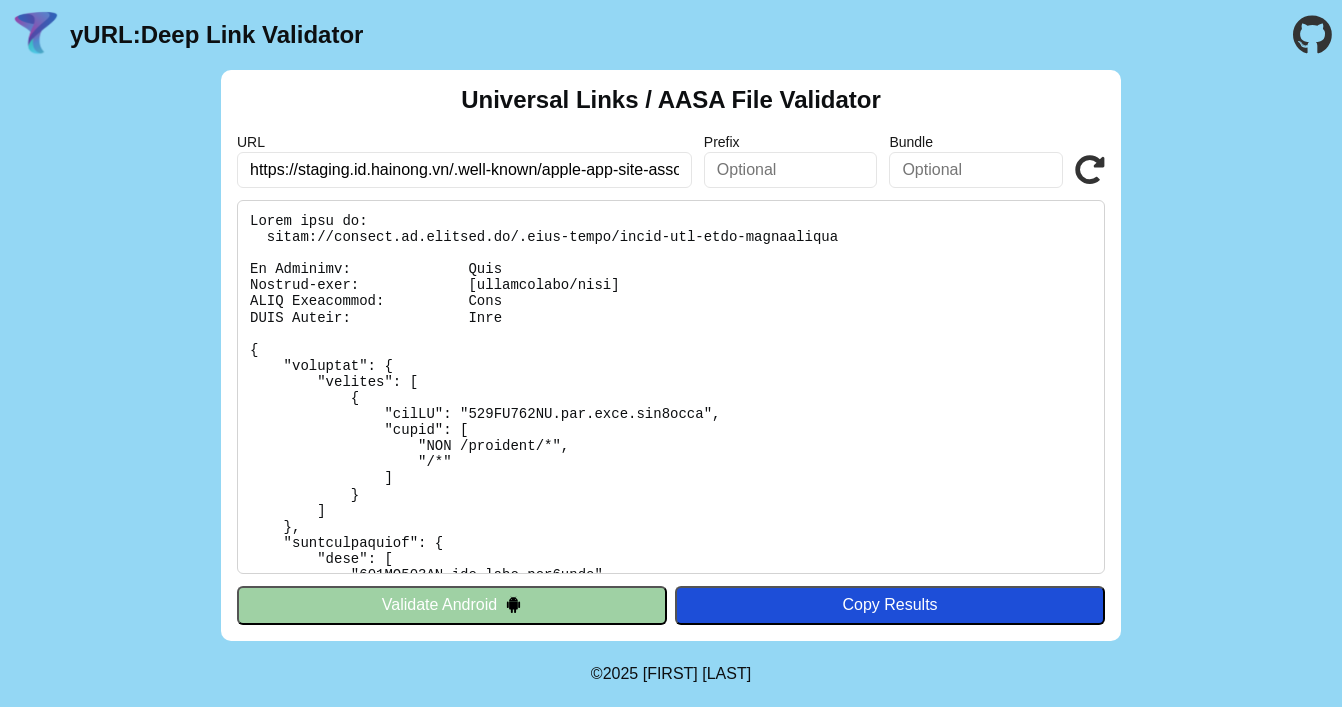 scroll, scrollTop: 0, scrollLeft: 0, axis: both 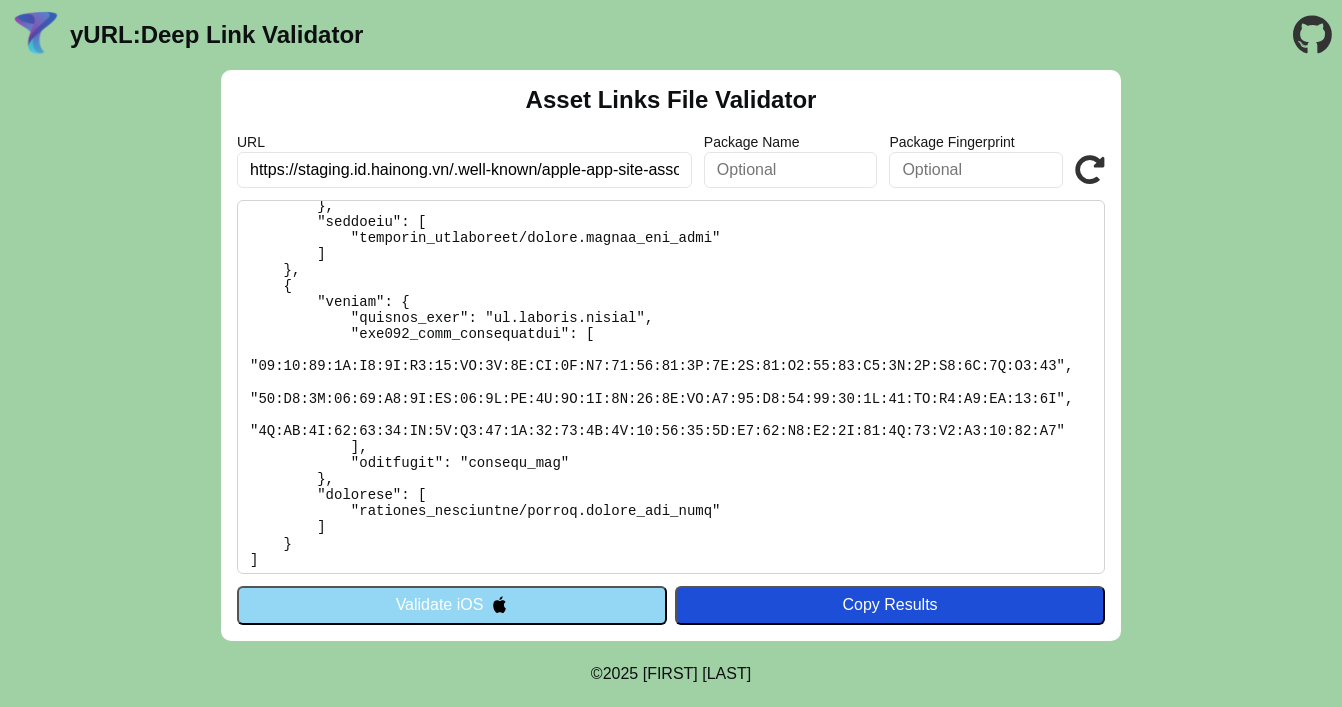 click on "Validate iOS" at bounding box center [452, 605] 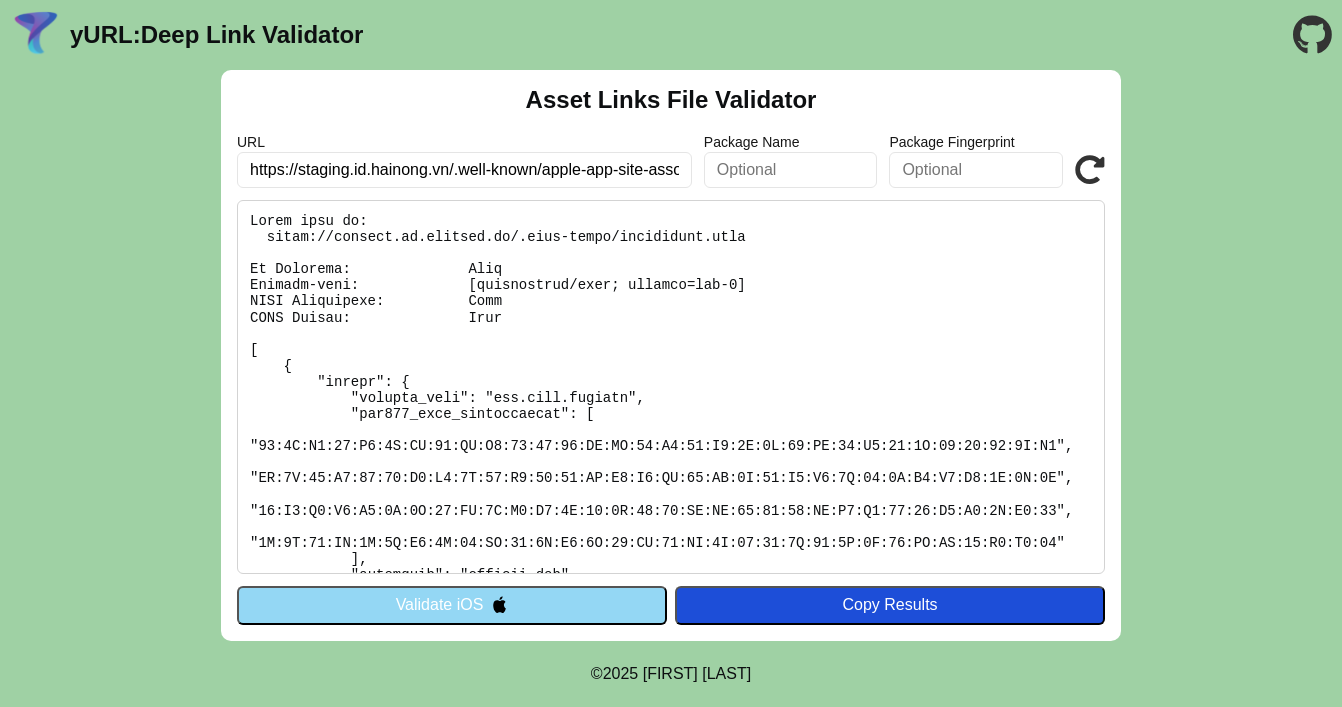 scroll, scrollTop: 0, scrollLeft: 0, axis: both 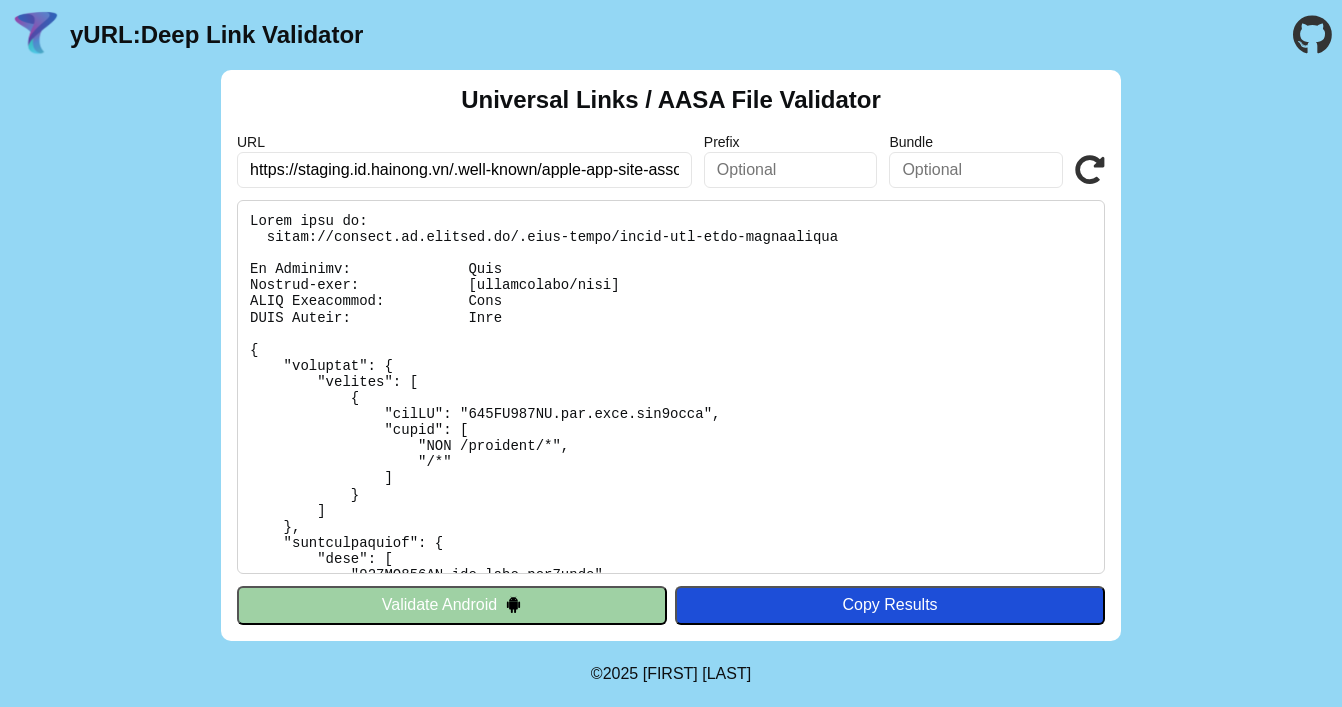 click on "Validate Android" at bounding box center [452, 605] 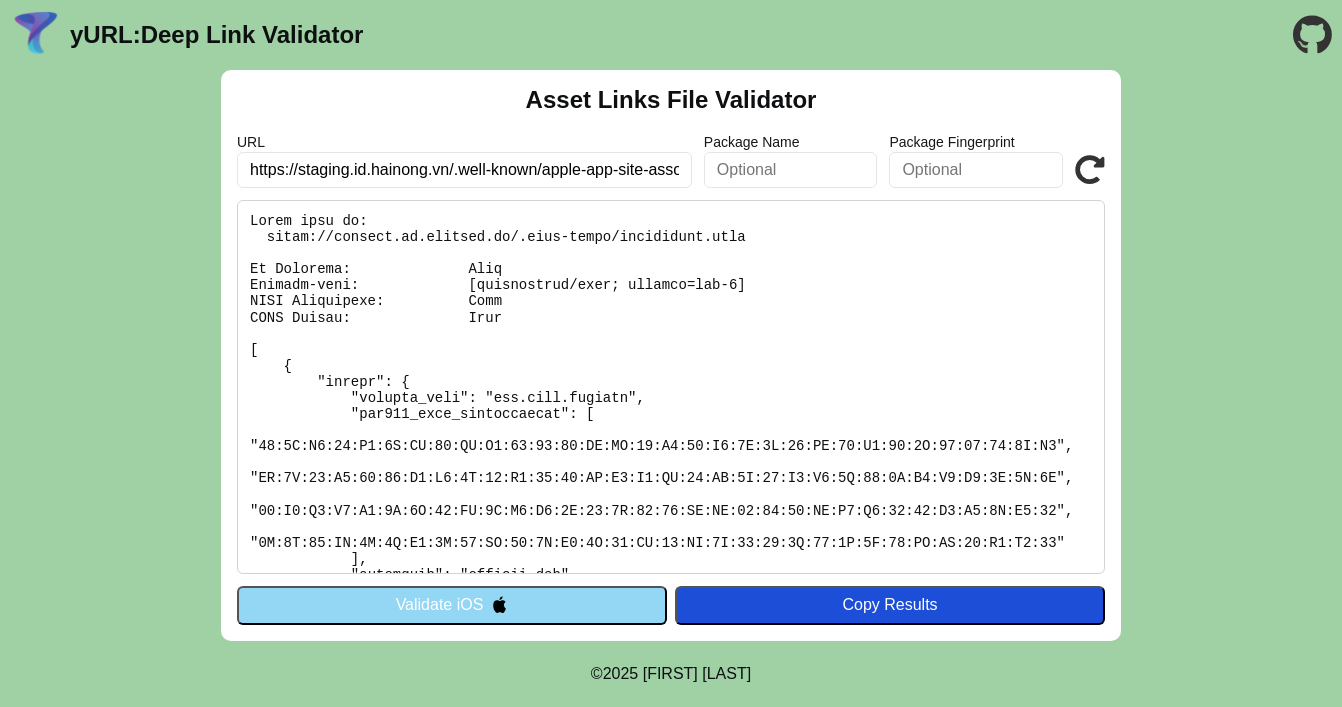 scroll, scrollTop: 0, scrollLeft: 0, axis: both 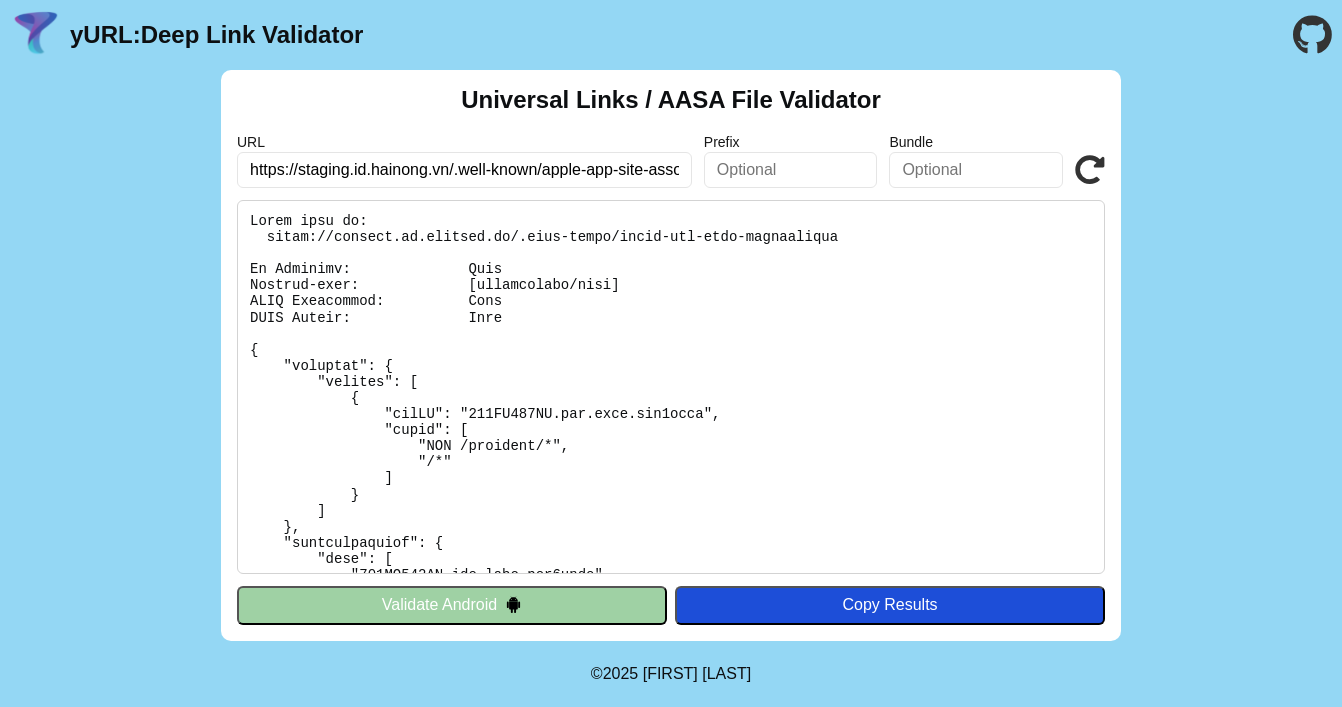click on "https://staging.id.hainong.vn/.well-known/apple-app-site-association" at bounding box center (464, 170) 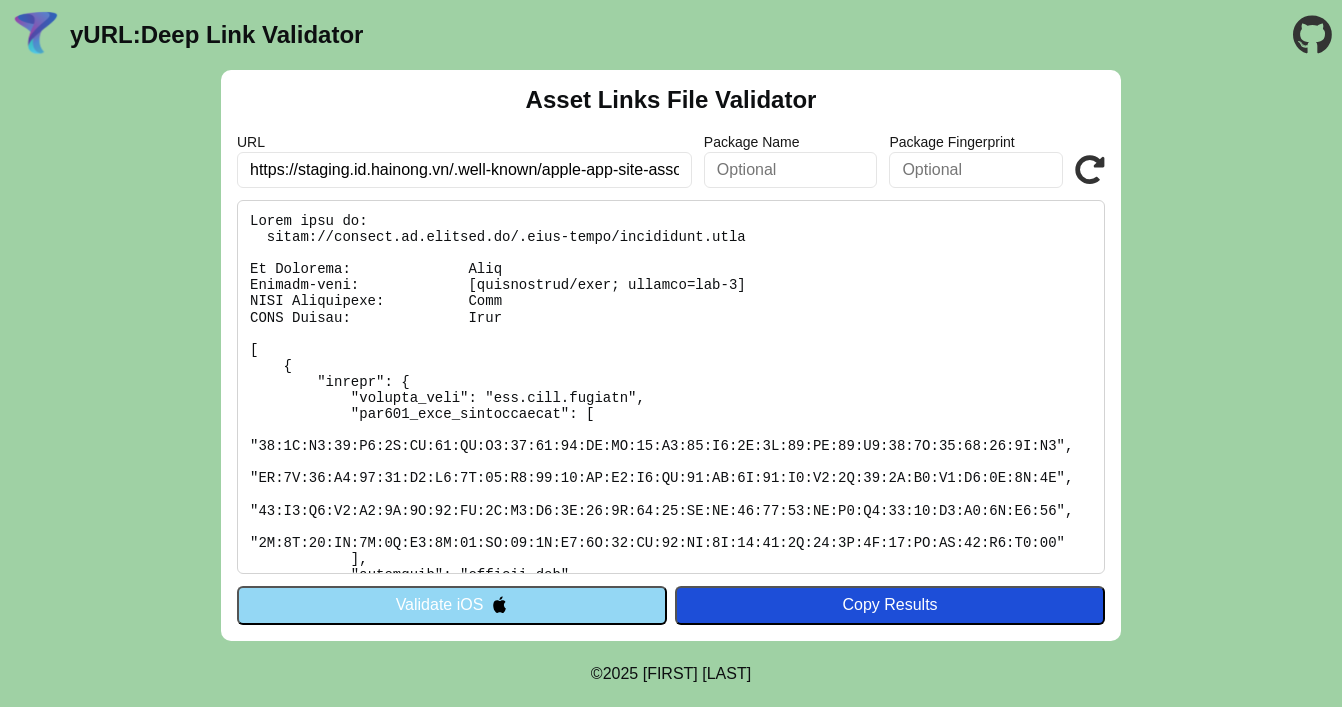 scroll, scrollTop: 0, scrollLeft: 0, axis: both 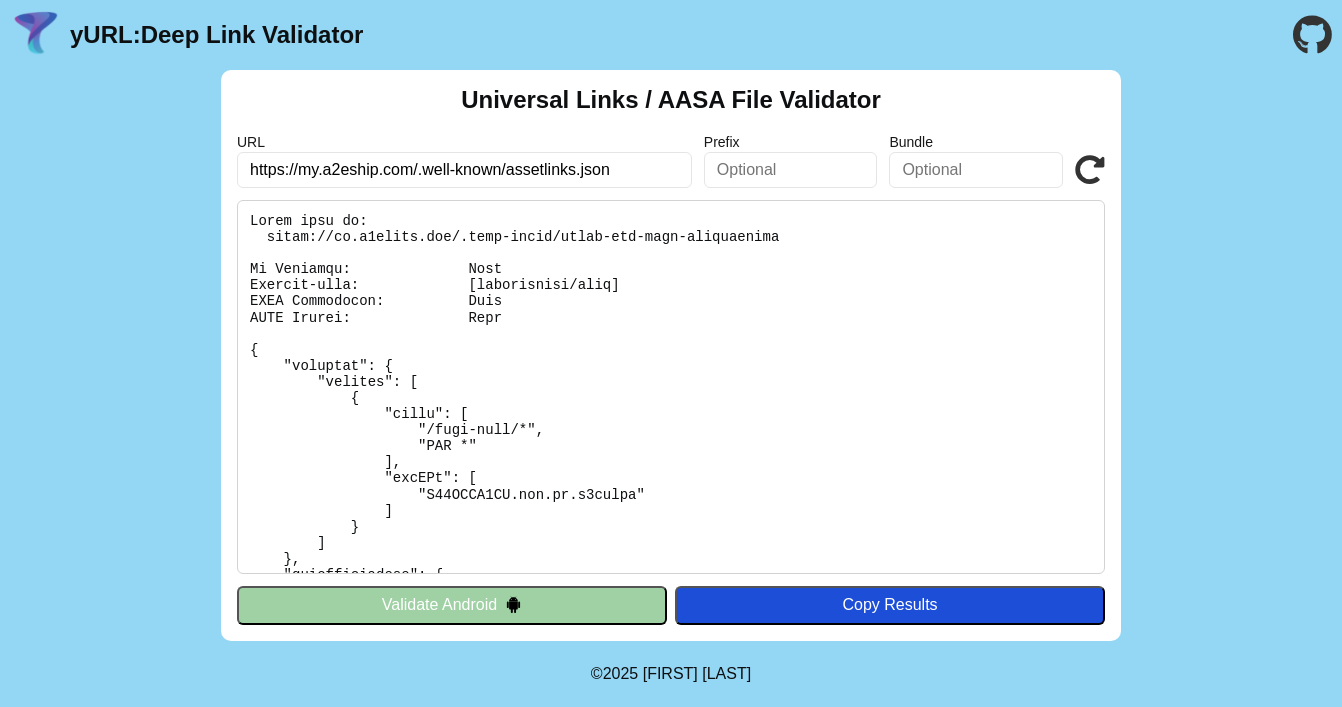 click on "https://my.a2eship.com/.well-known/assetlinks.json" at bounding box center [464, 170] 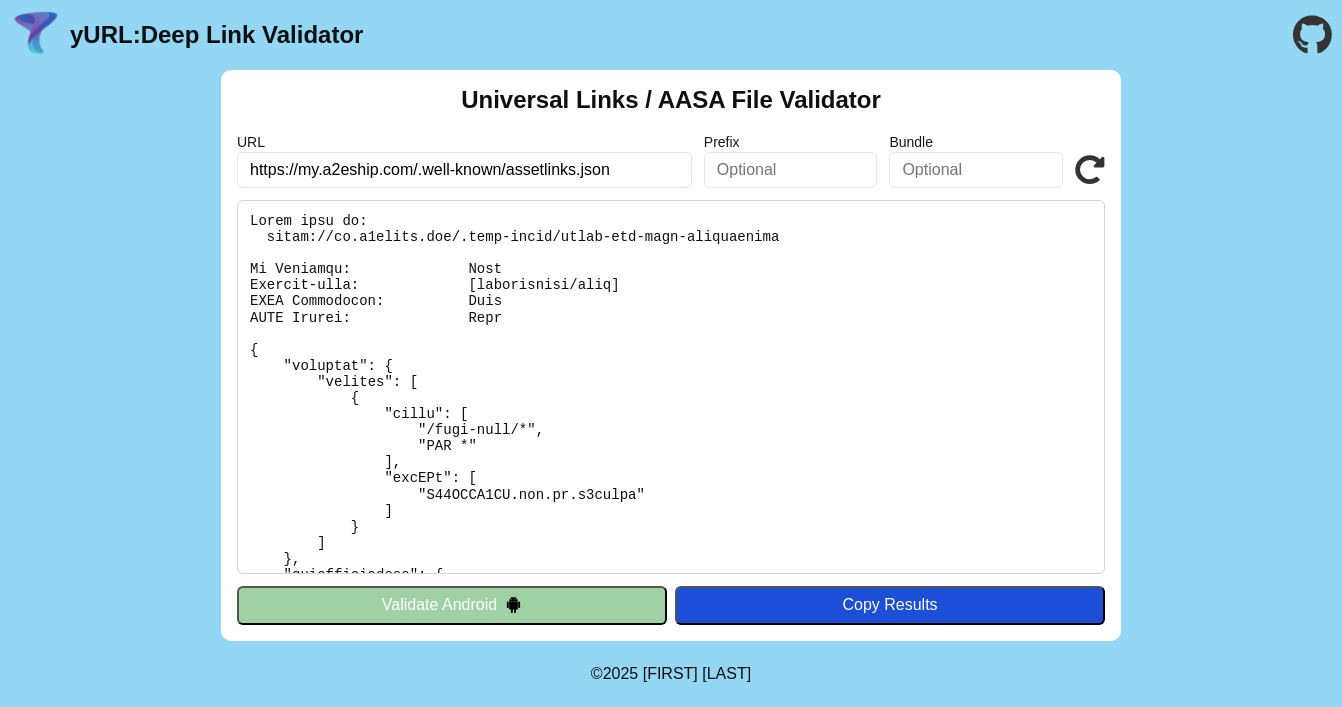 paste on "test" 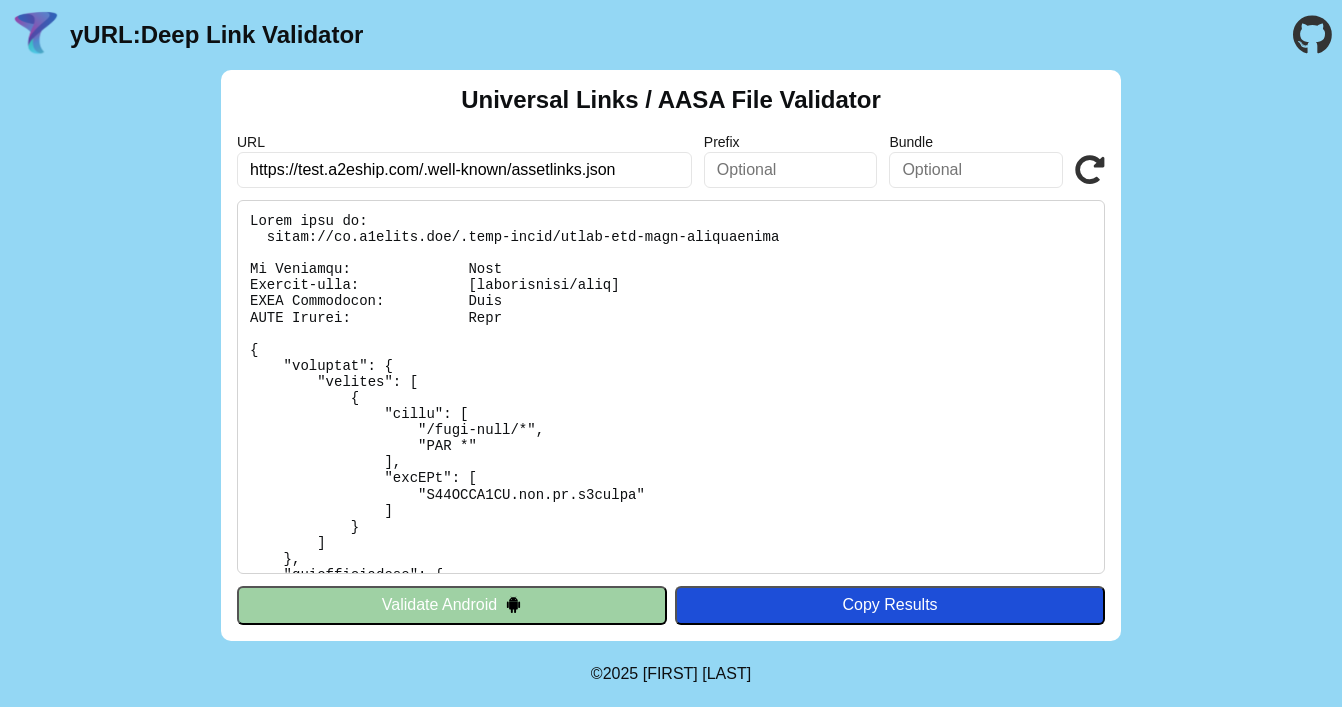 type on "https://test.a2eship.com/.well-known/assetlinks.json" 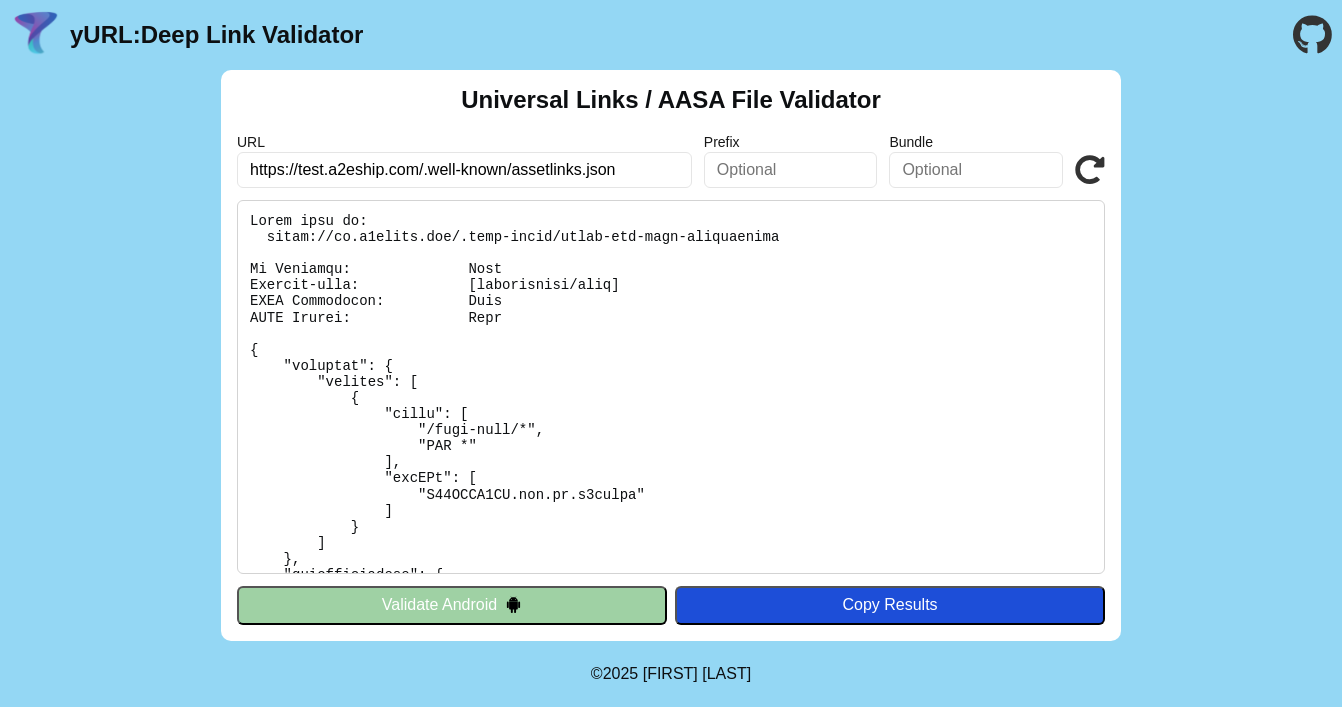 click on "Validate" at bounding box center [0, 0] 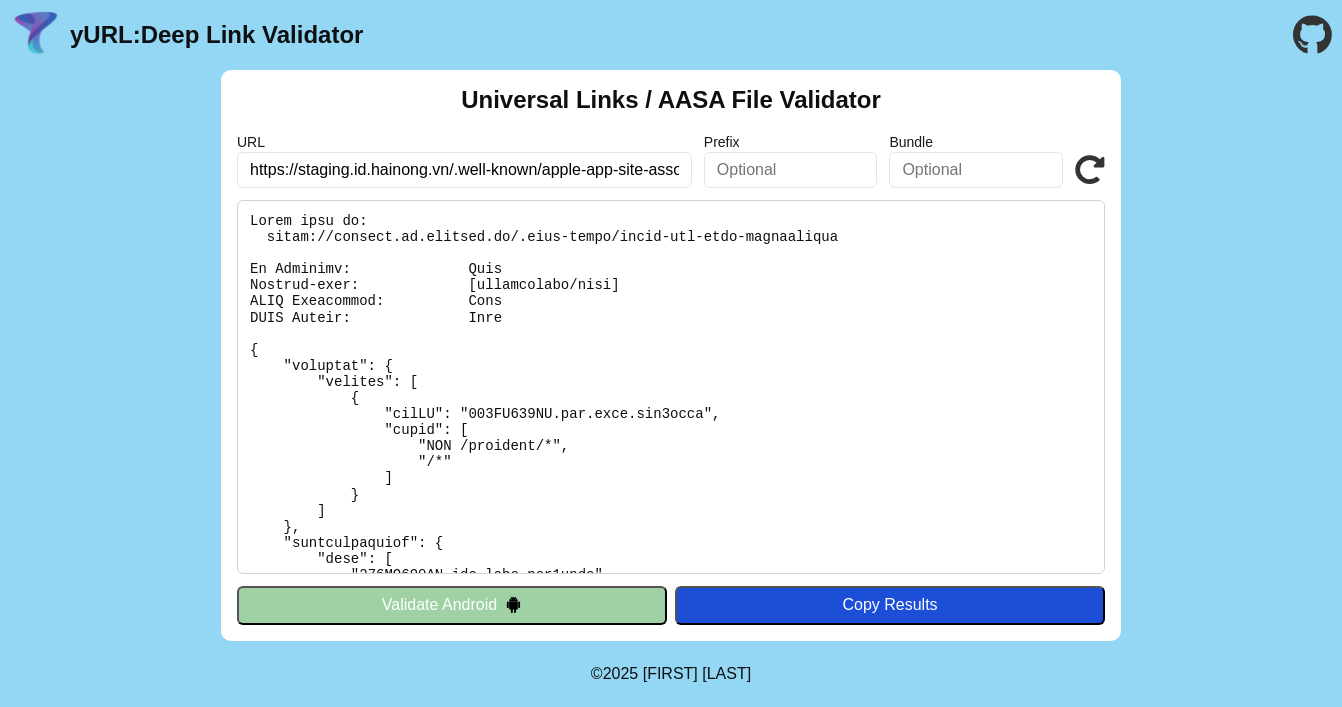 scroll, scrollTop: 0, scrollLeft: 0, axis: both 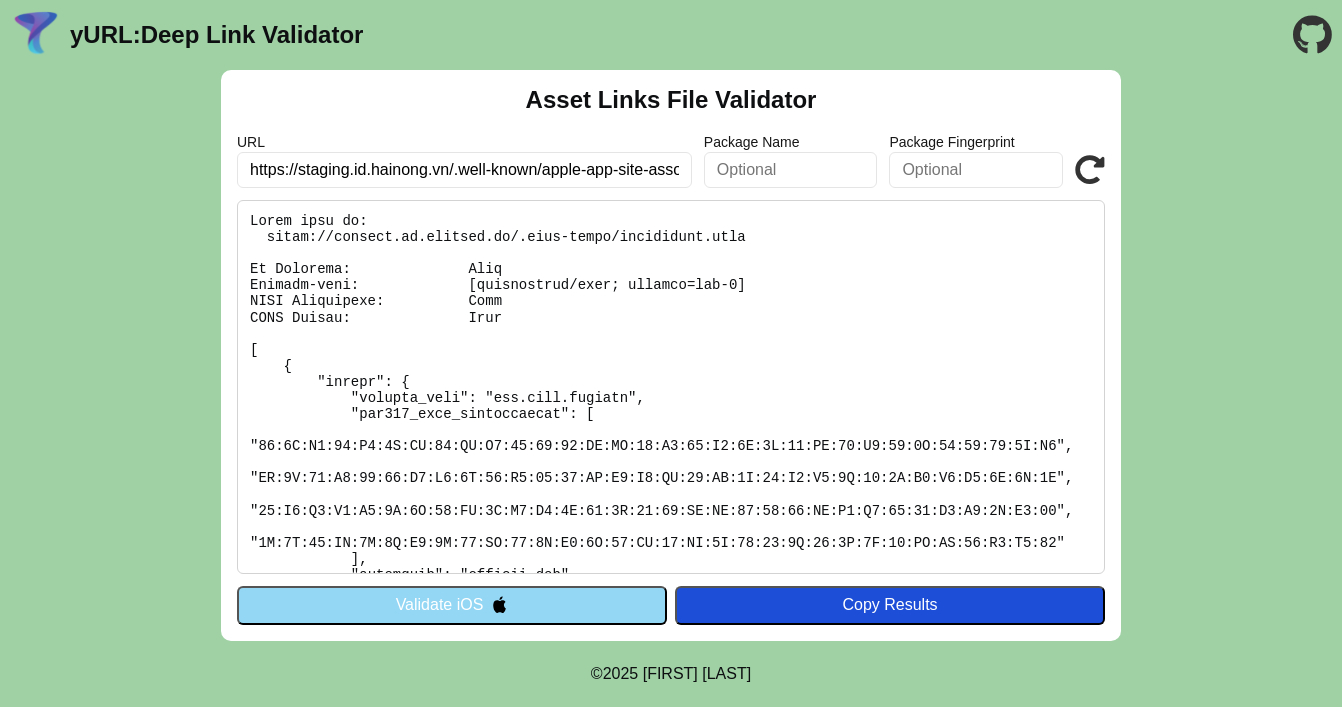 click on "Validate iOS" at bounding box center [452, 605] 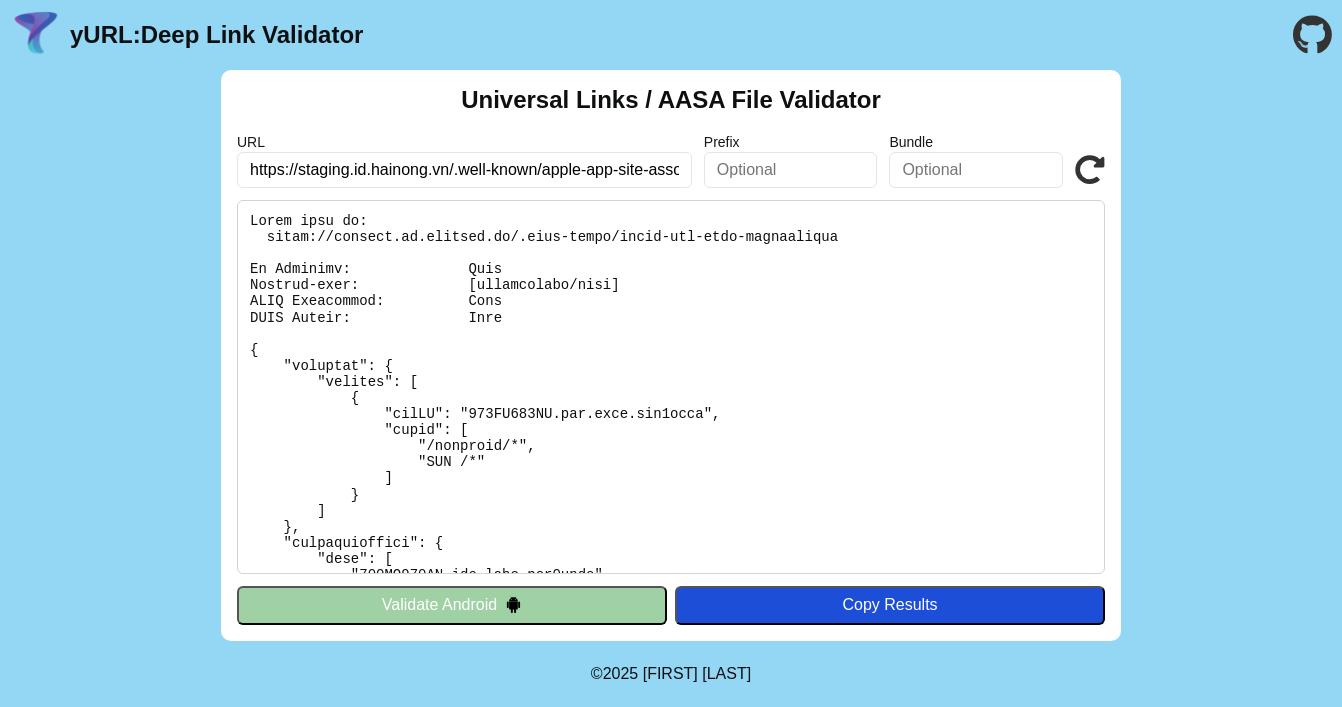 scroll, scrollTop: 0, scrollLeft: 0, axis: both 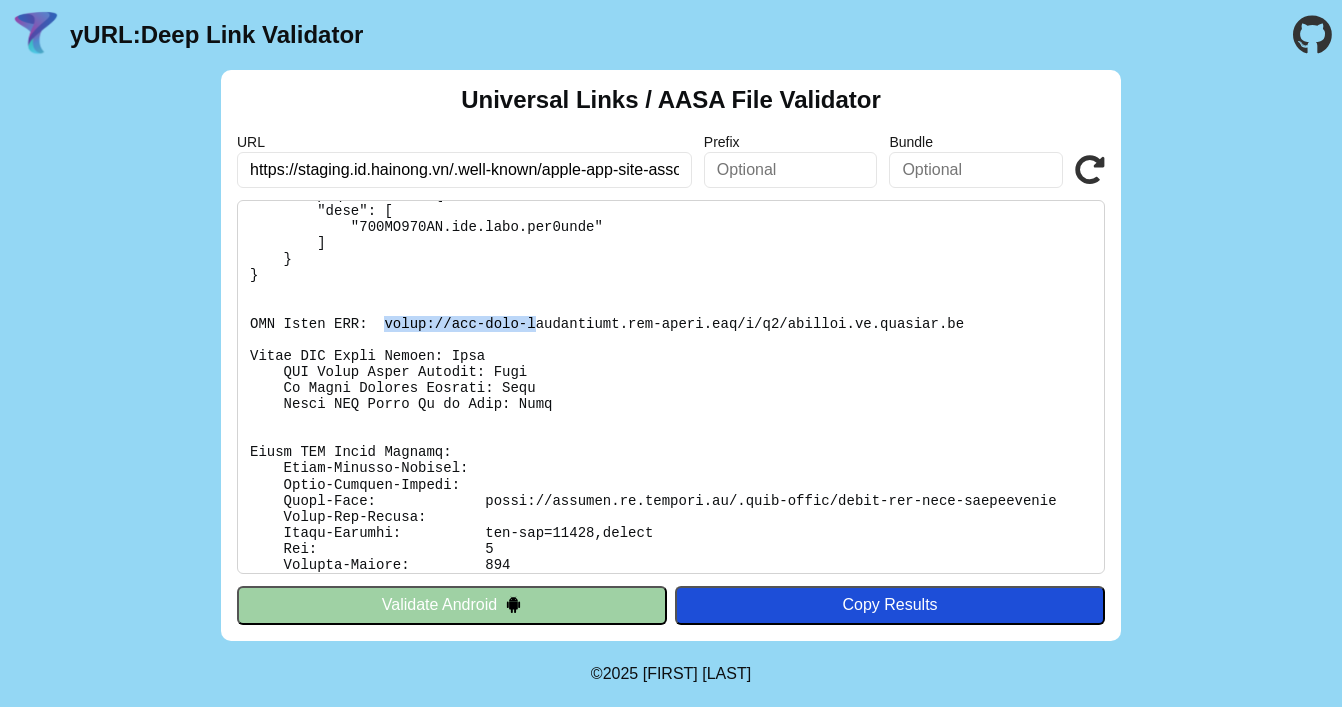 drag, startPoint x: 387, startPoint y: 320, endPoint x: 591, endPoint y: 320, distance: 204 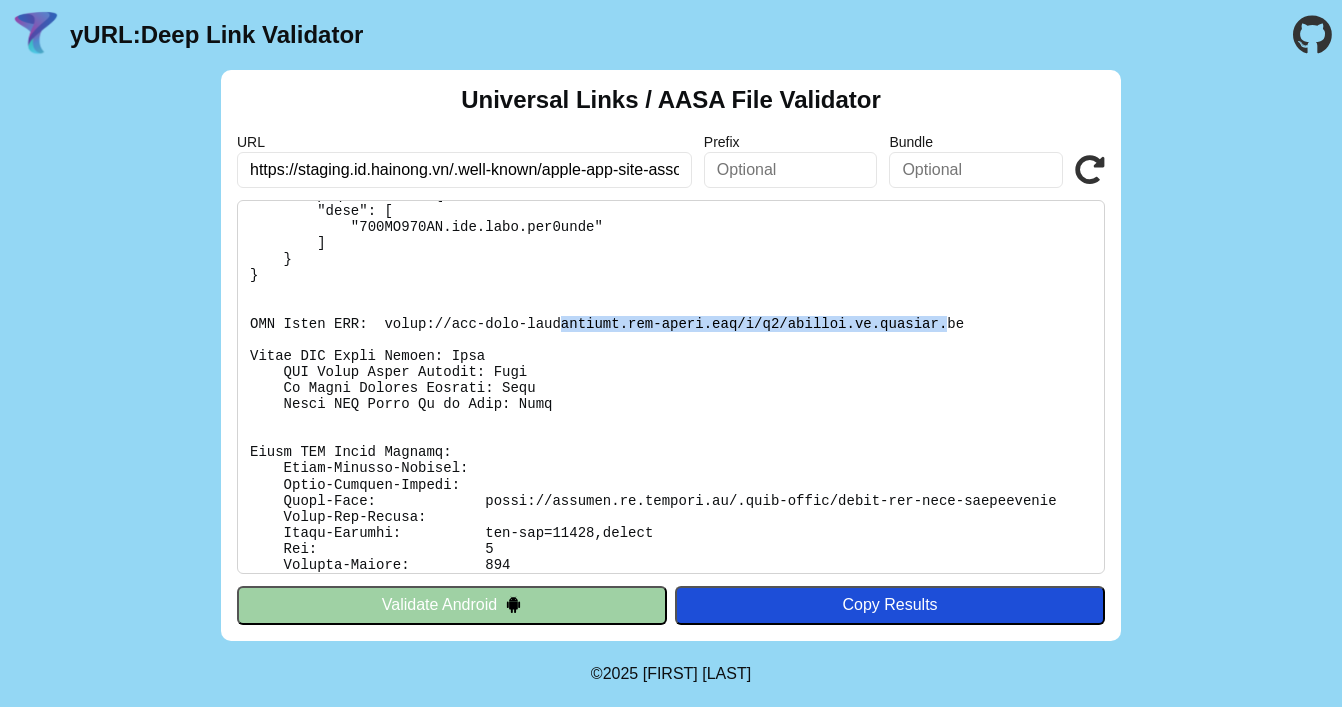 drag, startPoint x: 591, startPoint y: 320, endPoint x: 951, endPoint y: 322, distance: 360.00555 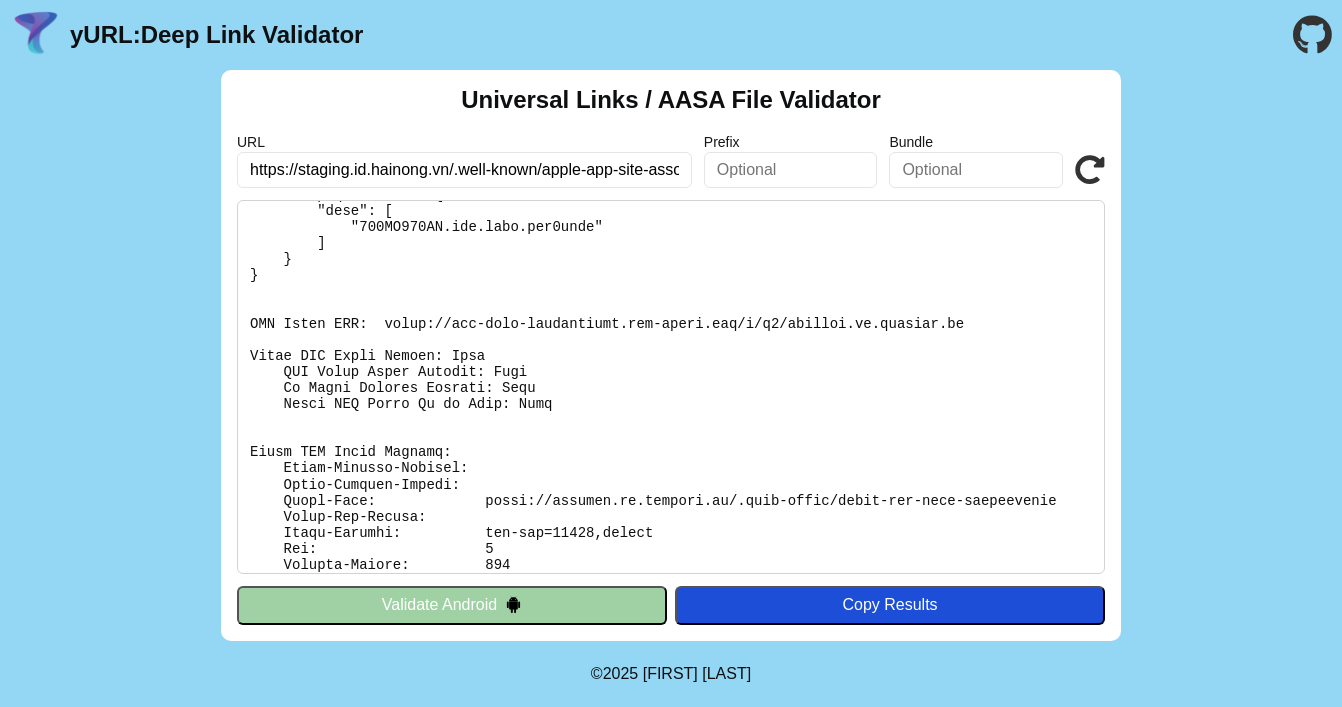 click at bounding box center [671, 387] 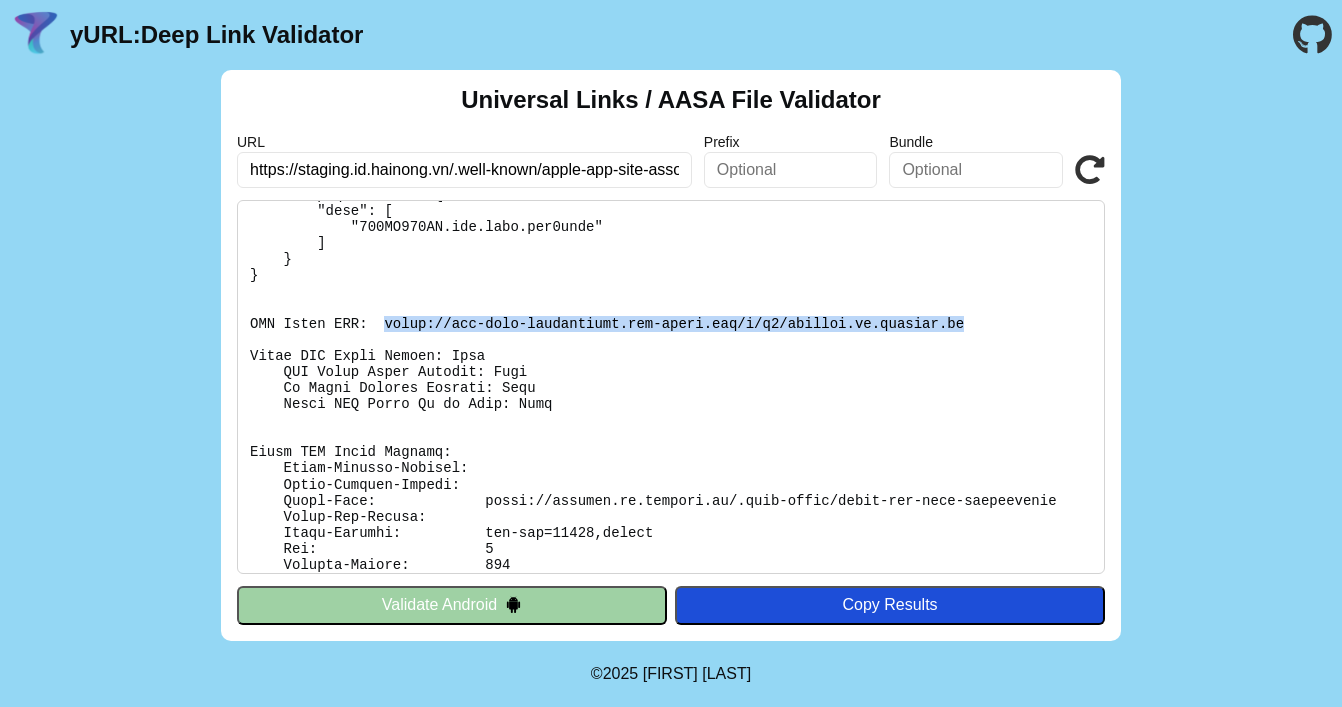 copy on "https://app-site-association.cdn-apple.com/a/v1/staging.id.hainong.vn" 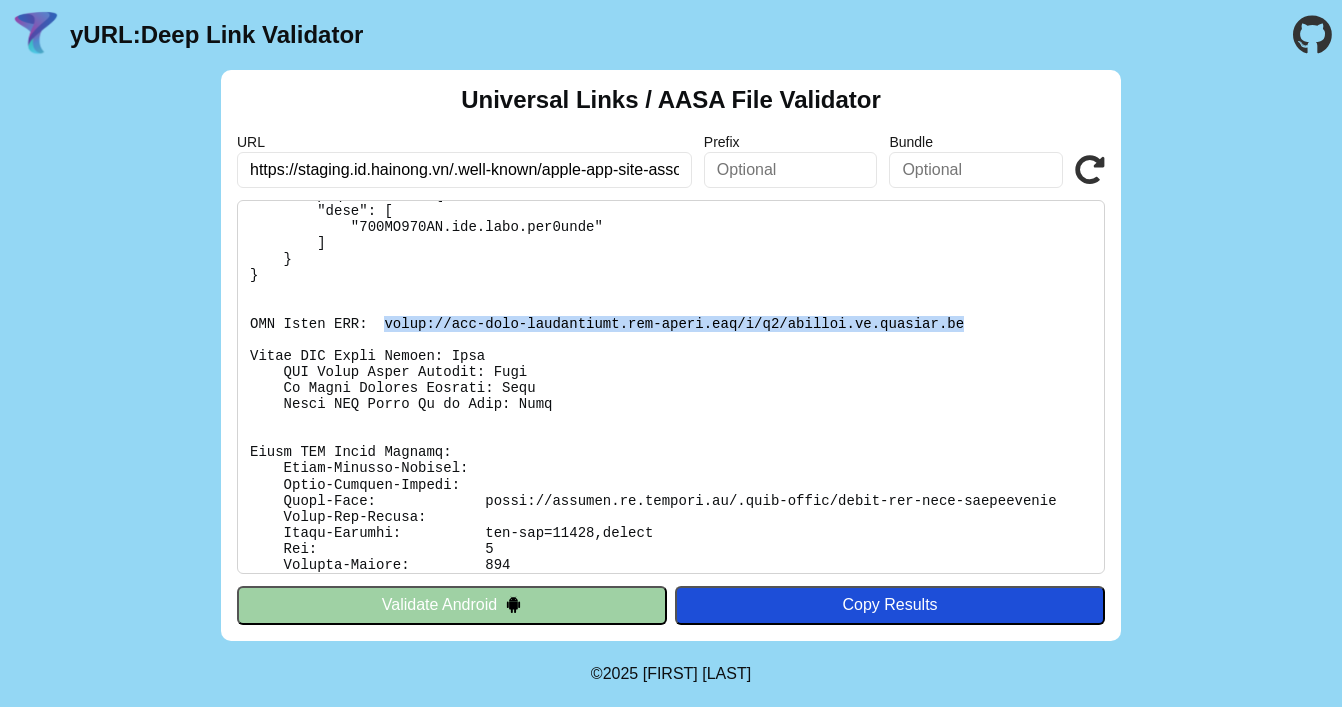 drag, startPoint x: 387, startPoint y: 317, endPoint x: 965, endPoint y: 317, distance: 578 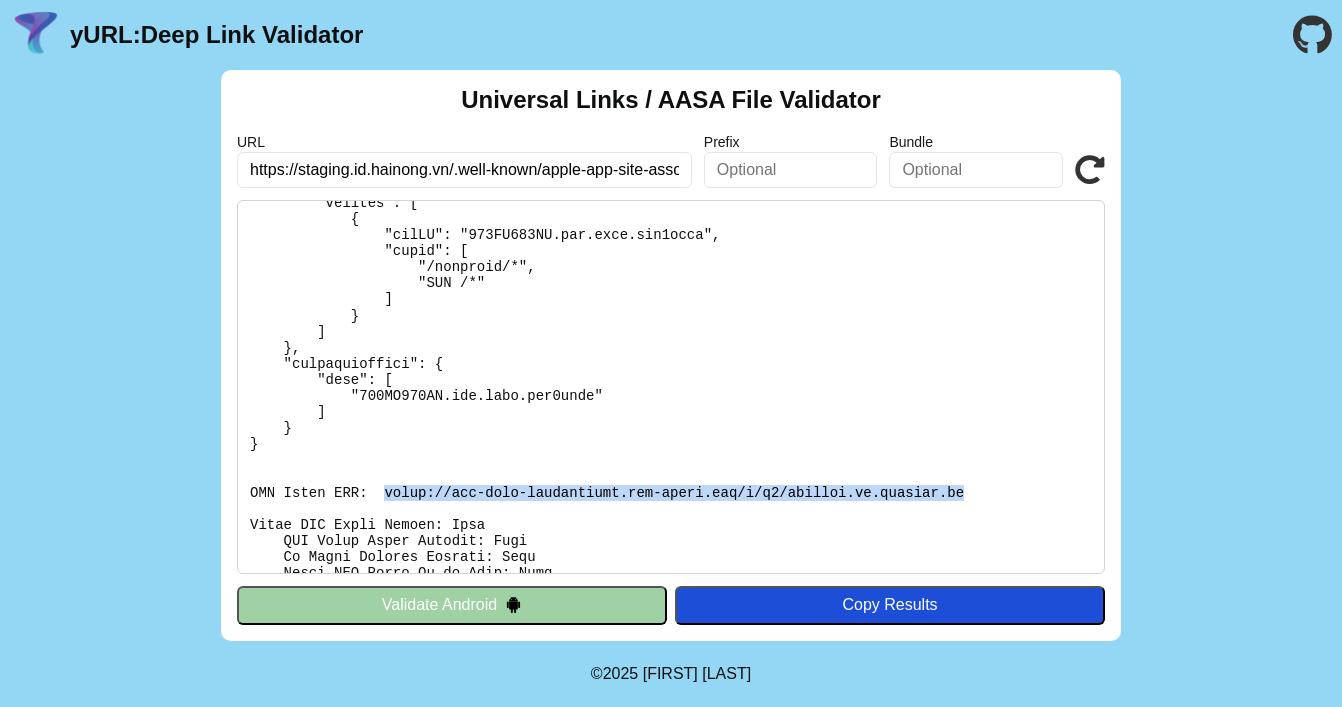 scroll, scrollTop: 95, scrollLeft: 0, axis: vertical 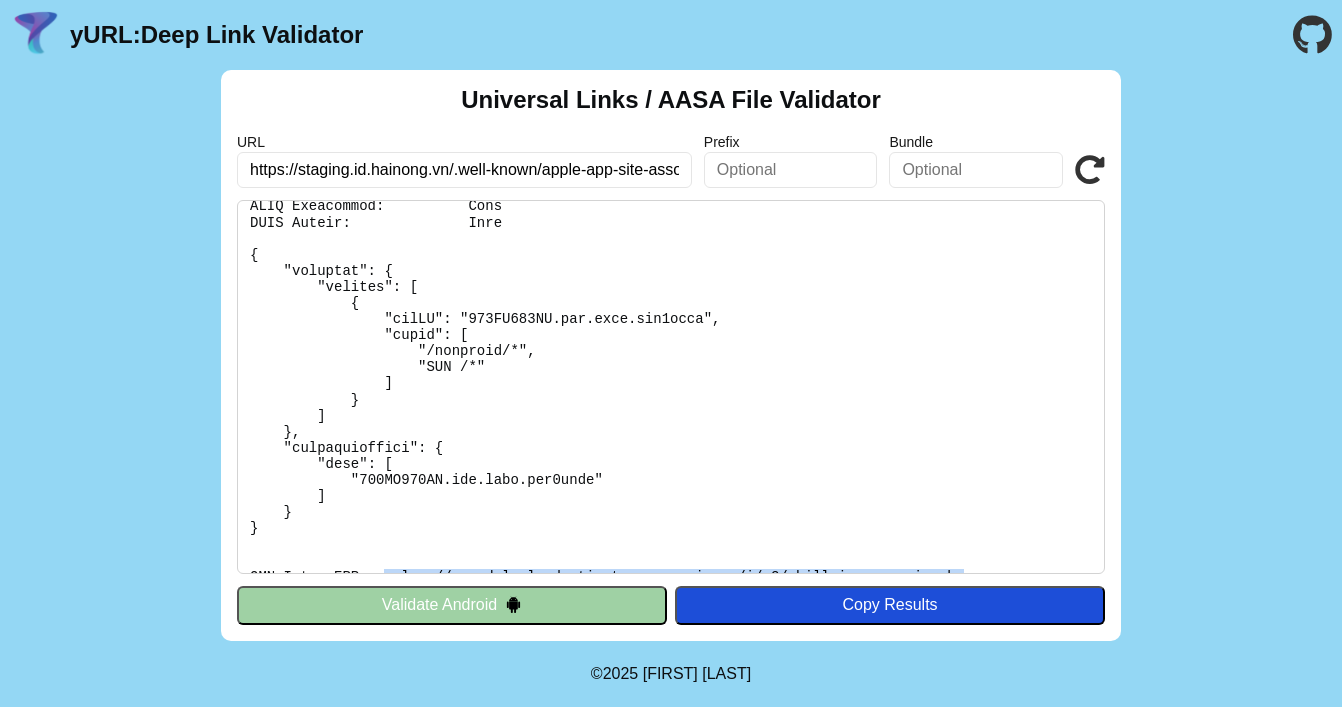 click on "Validate Android" at bounding box center (452, 605) 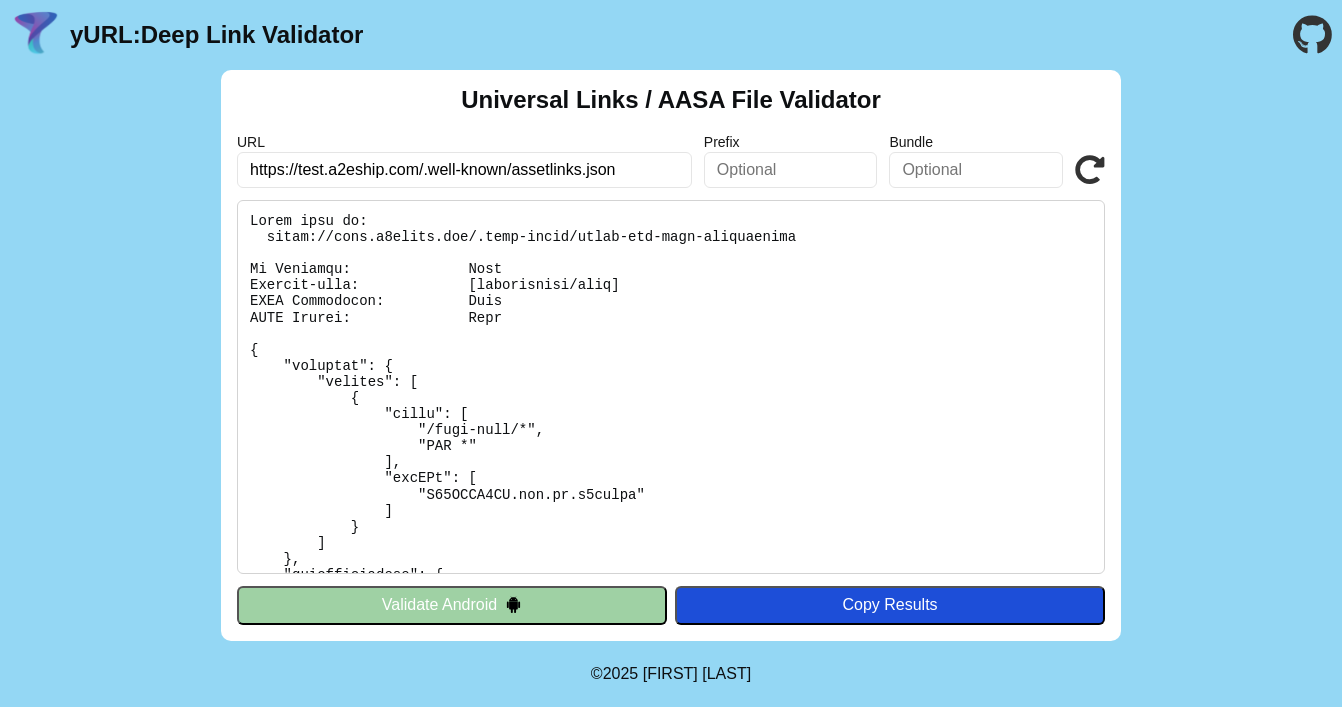 scroll, scrollTop: 0, scrollLeft: 0, axis: both 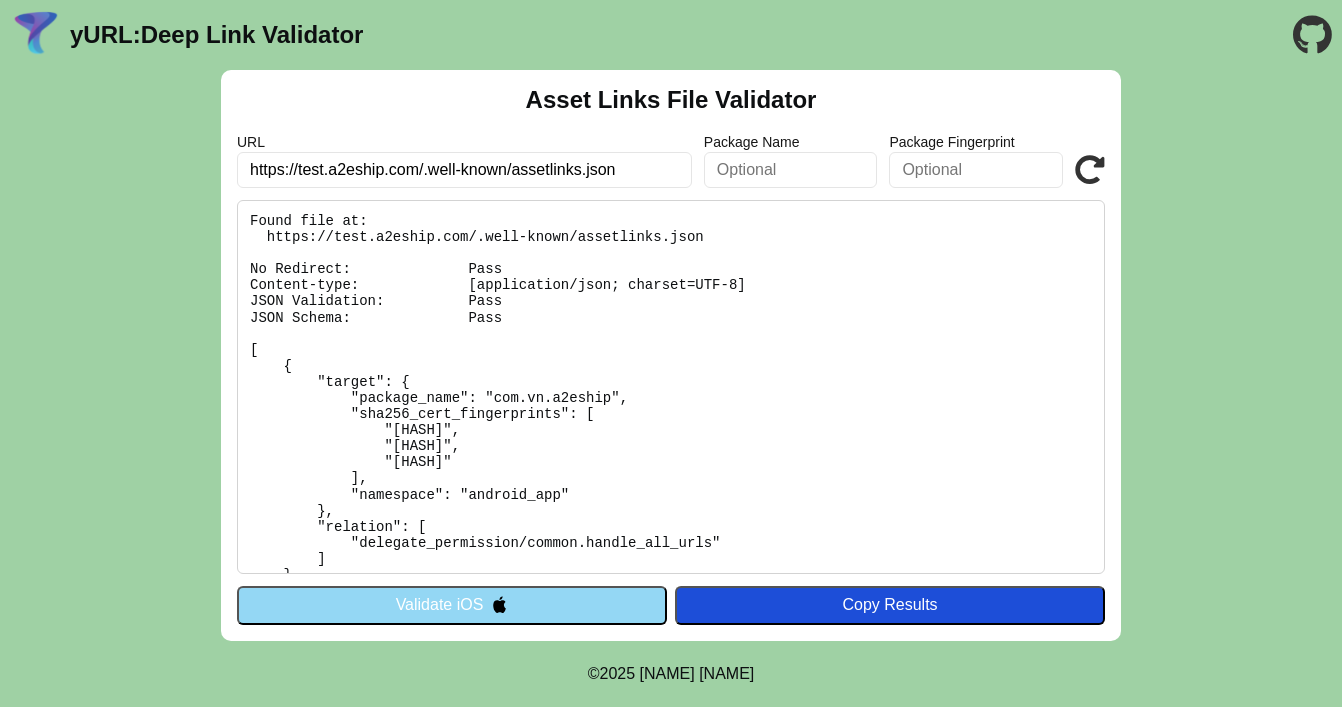 click on "https://test.a2eship.com/.well-known/assetlinks.json" at bounding box center (464, 170) 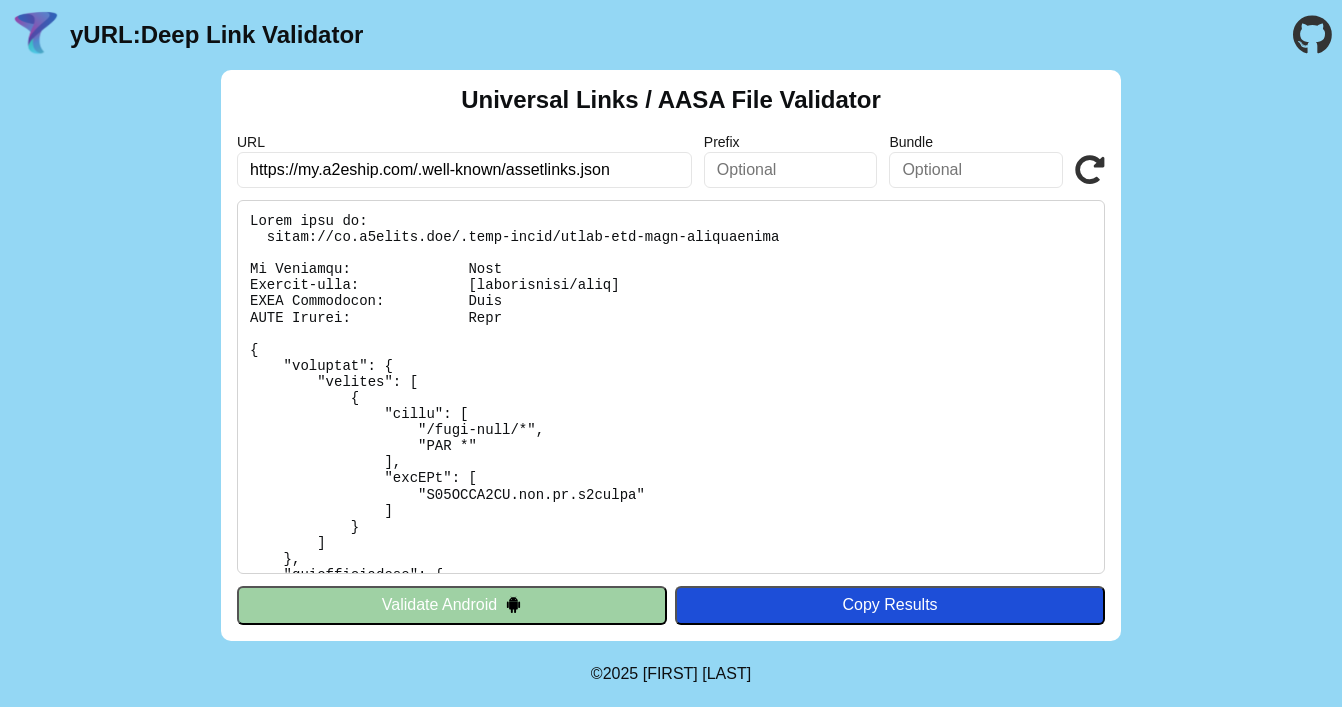 scroll, scrollTop: 0, scrollLeft: 0, axis: both 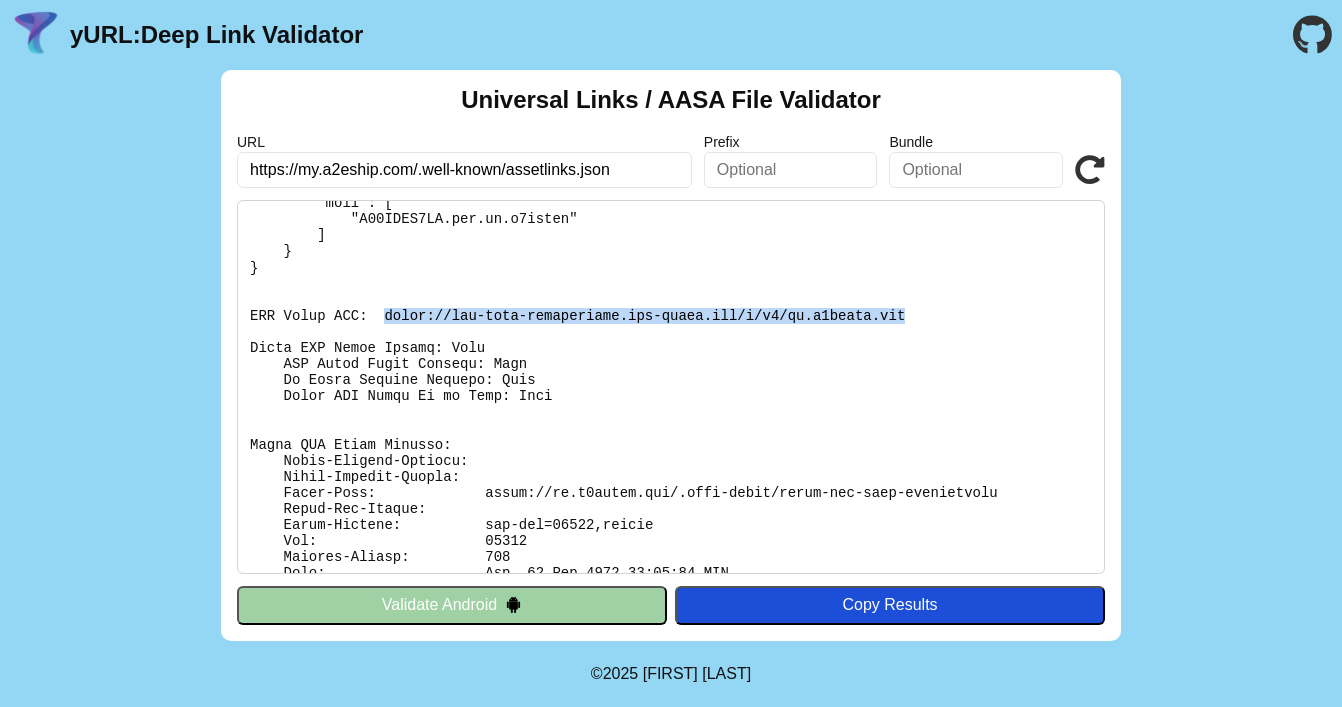drag, startPoint x: 384, startPoint y: 308, endPoint x: 906, endPoint y: 307, distance: 522.001 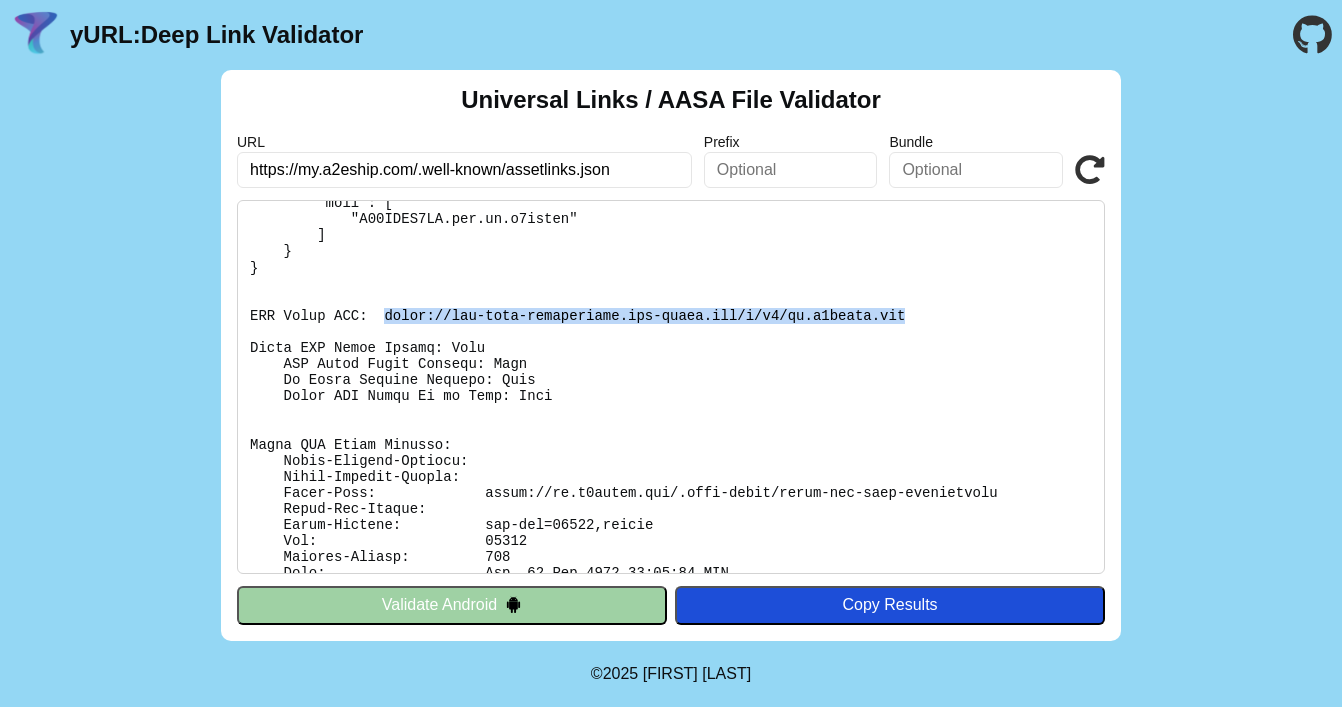 click at bounding box center (671, 387) 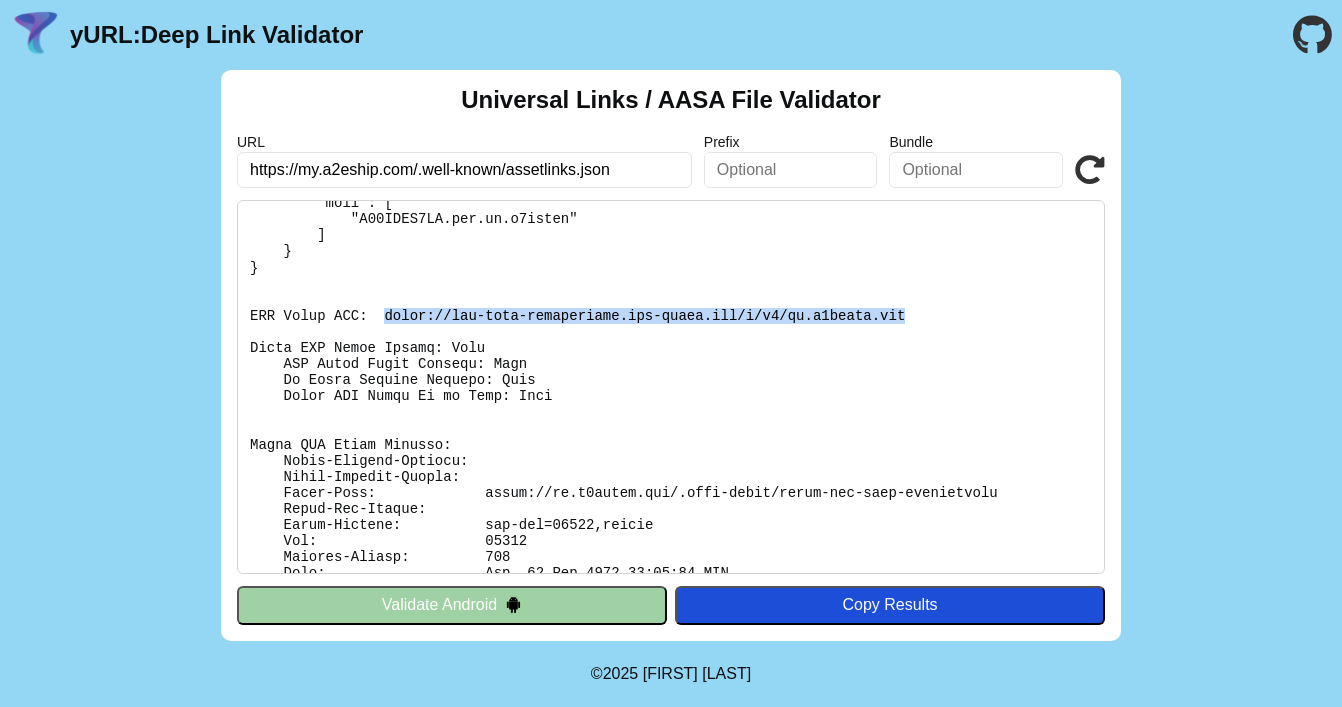 copy on "https://app-site-association.cdn-apple.com/a/v1/my.a2eship.com" 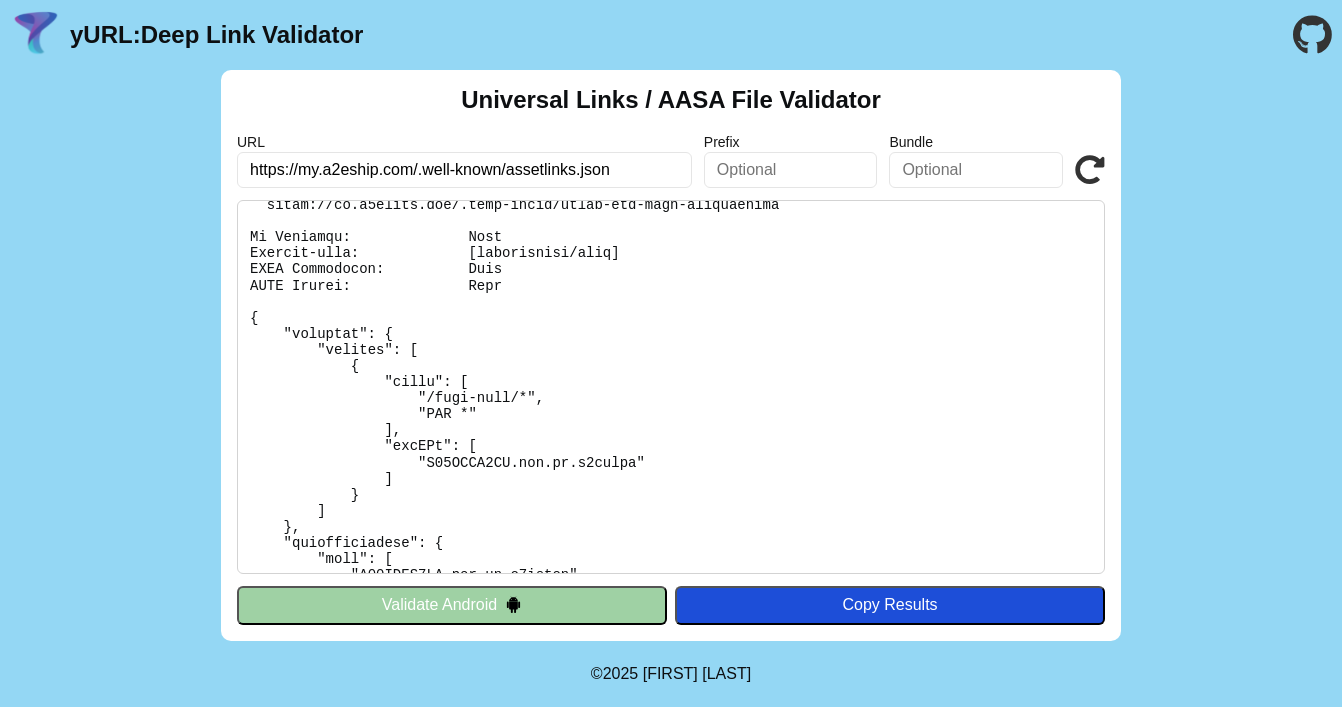 scroll, scrollTop: 0, scrollLeft: 0, axis: both 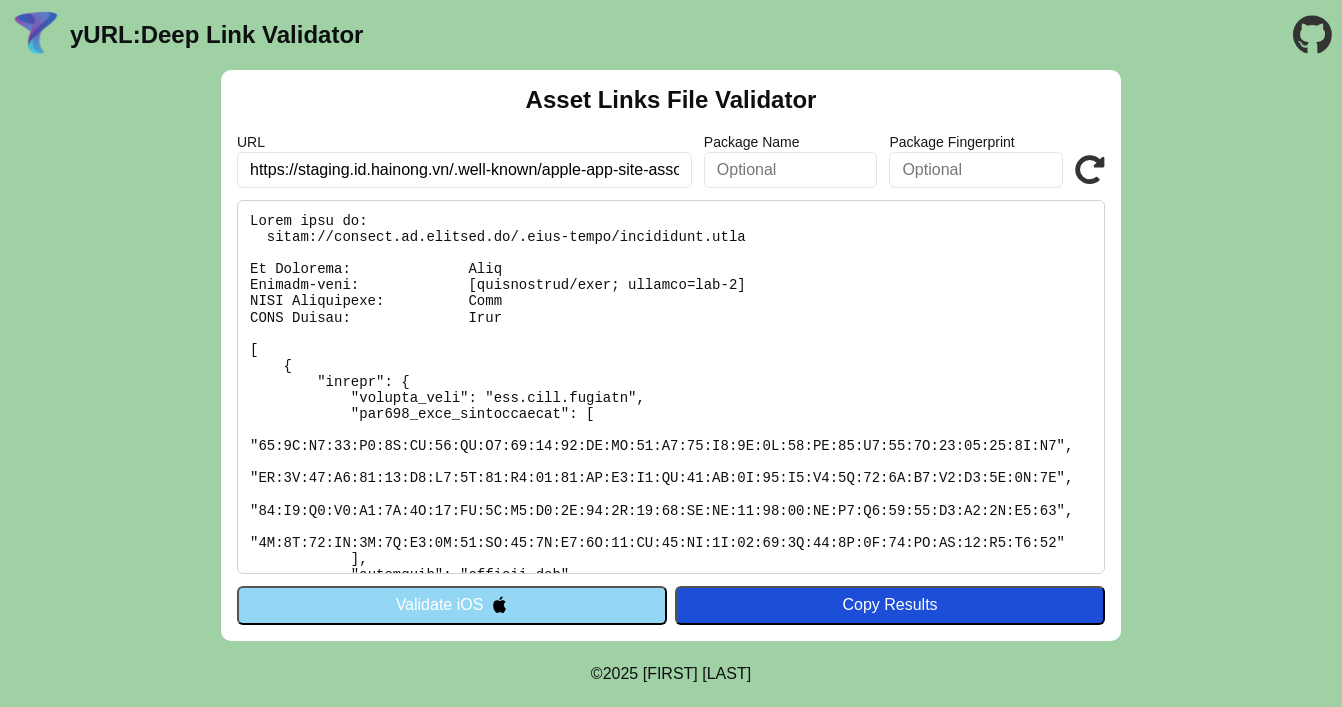 click on "Validate iOS" at bounding box center [452, 605] 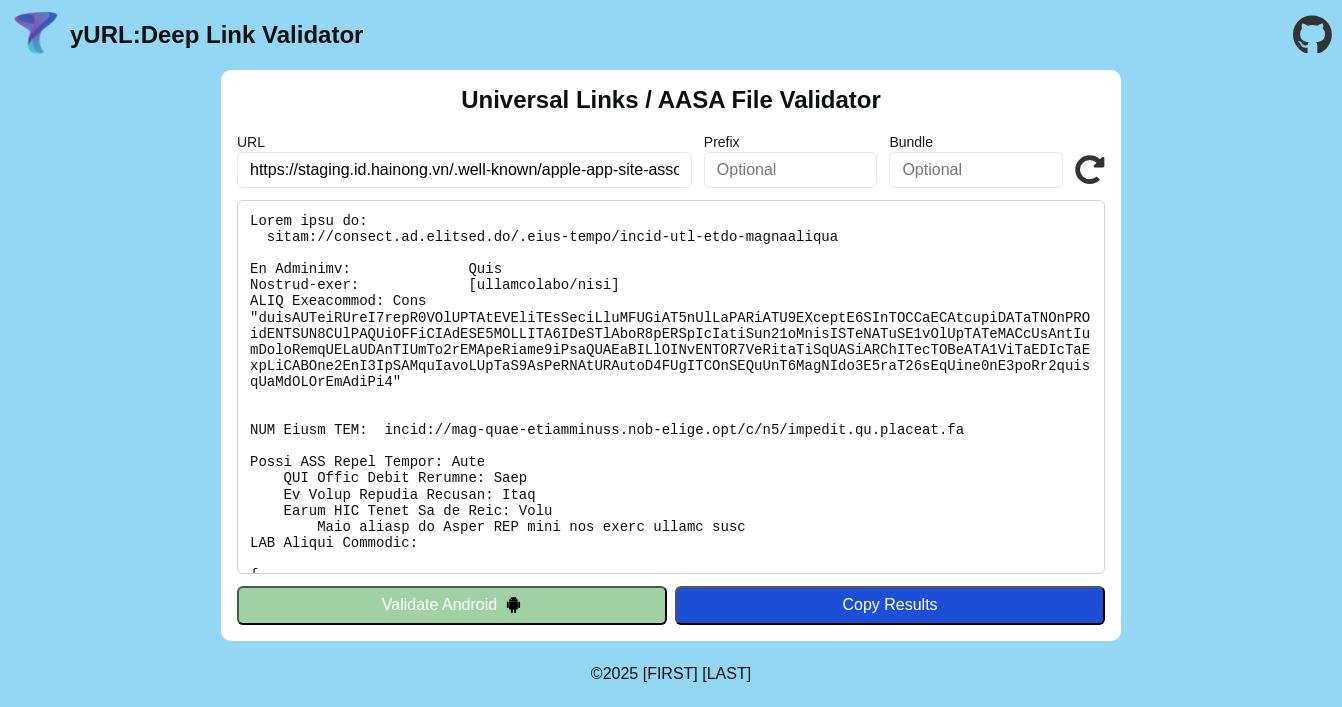 scroll, scrollTop: 0, scrollLeft: 0, axis: both 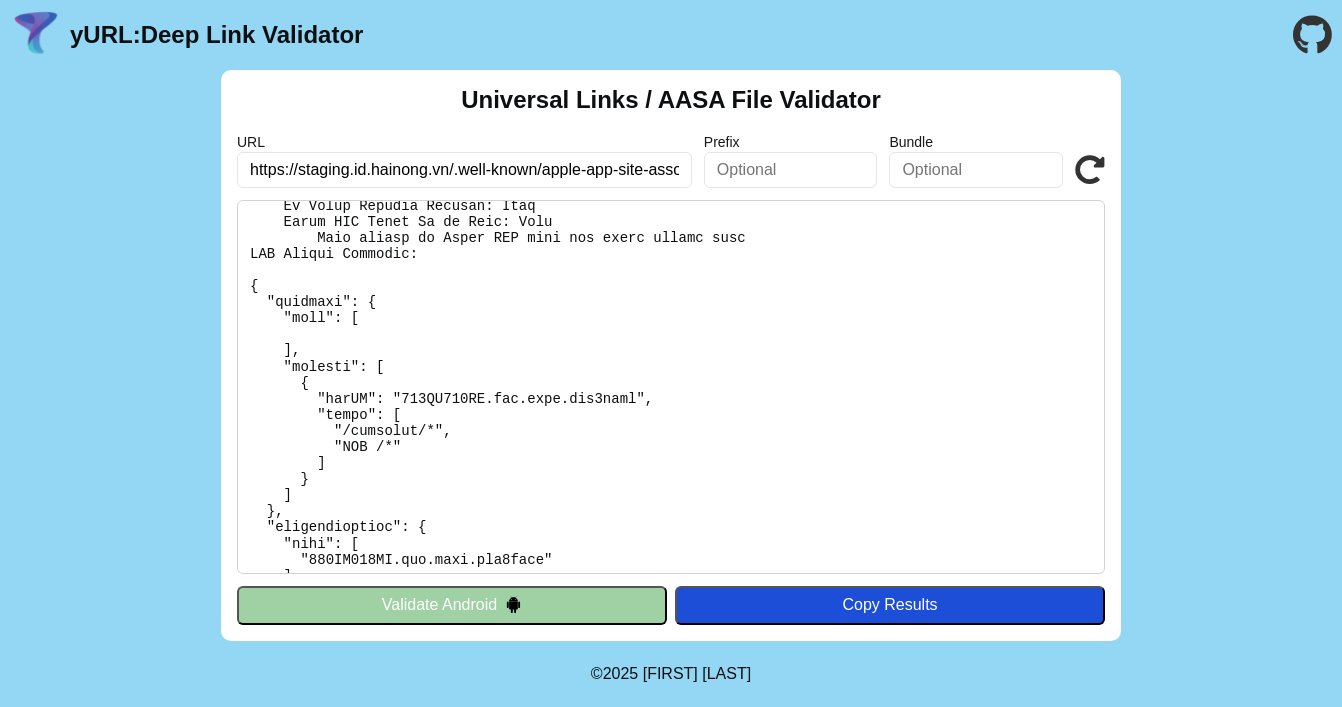 click on "Validate Android" at bounding box center [452, 605] 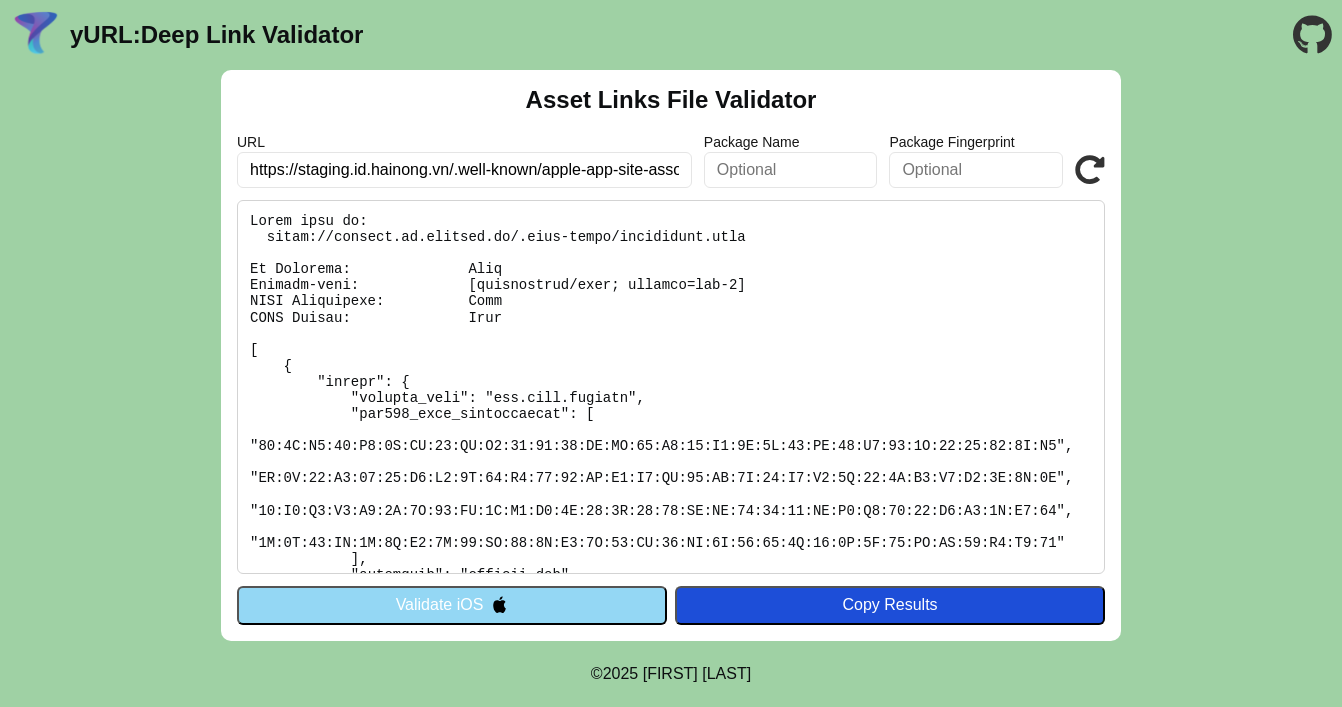scroll, scrollTop: 0, scrollLeft: 0, axis: both 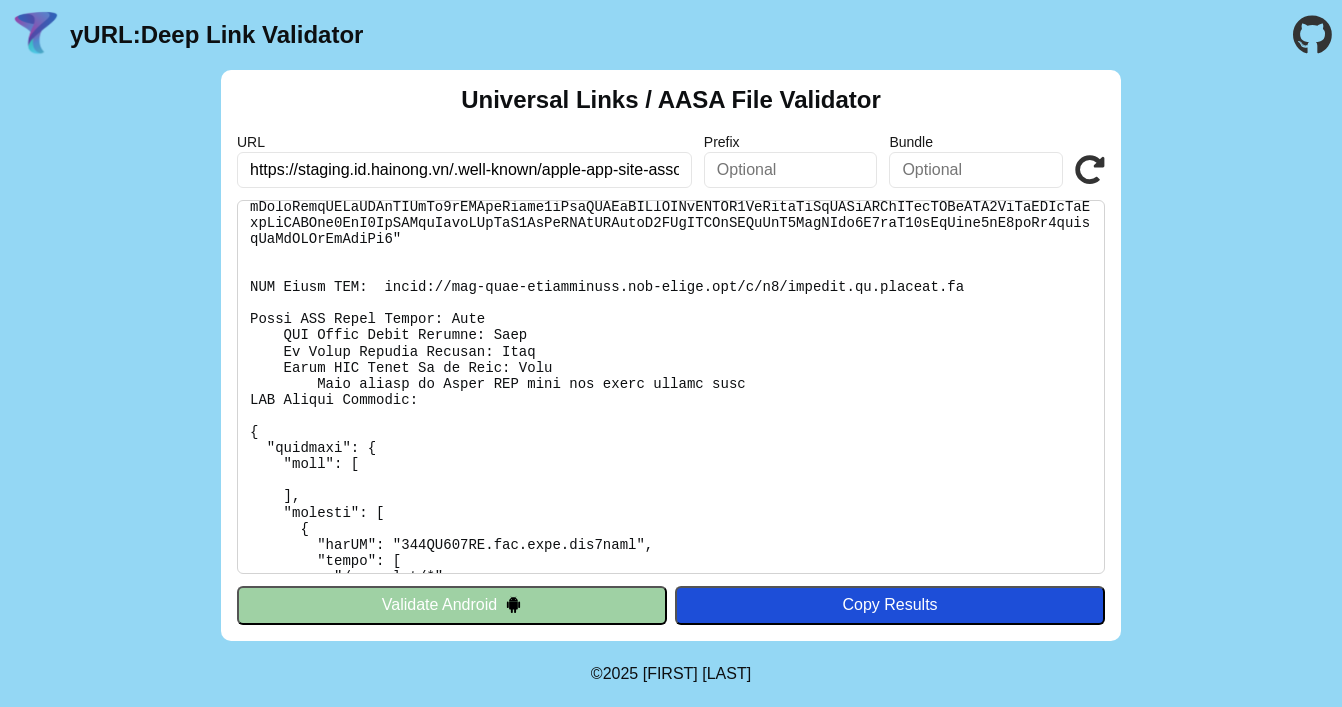 click at bounding box center (1090, 170) 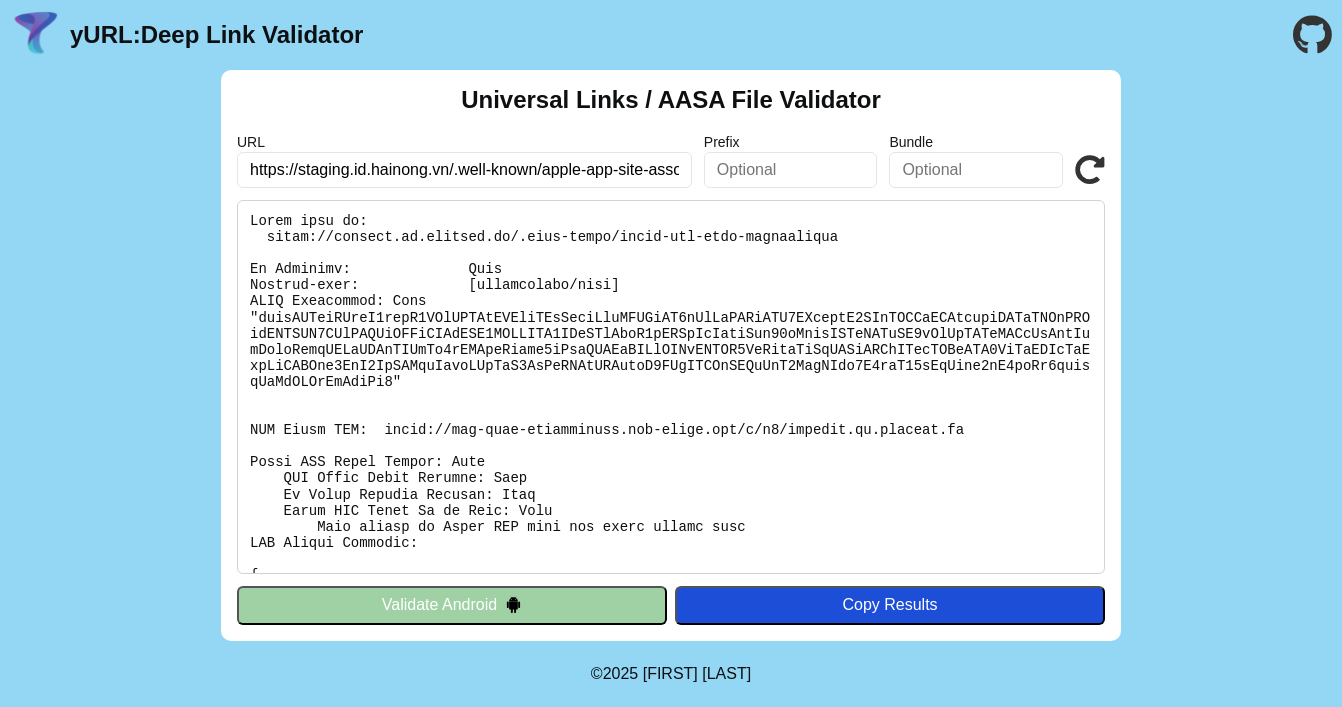 scroll, scrollTop: 0, scrollLeft: 0, axis: both 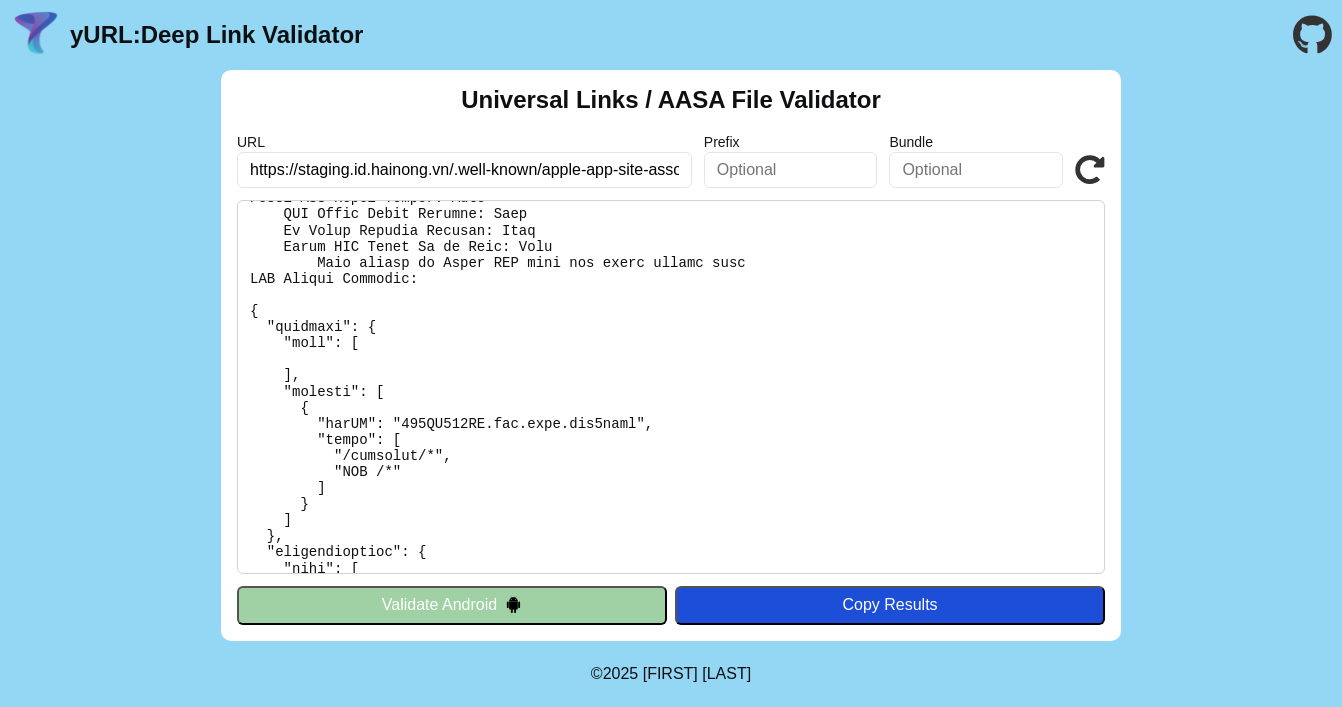 drag, startPoint x: 543, startPoint y: 168, endPoint x: 711, endPoint y: 168, distance: 168 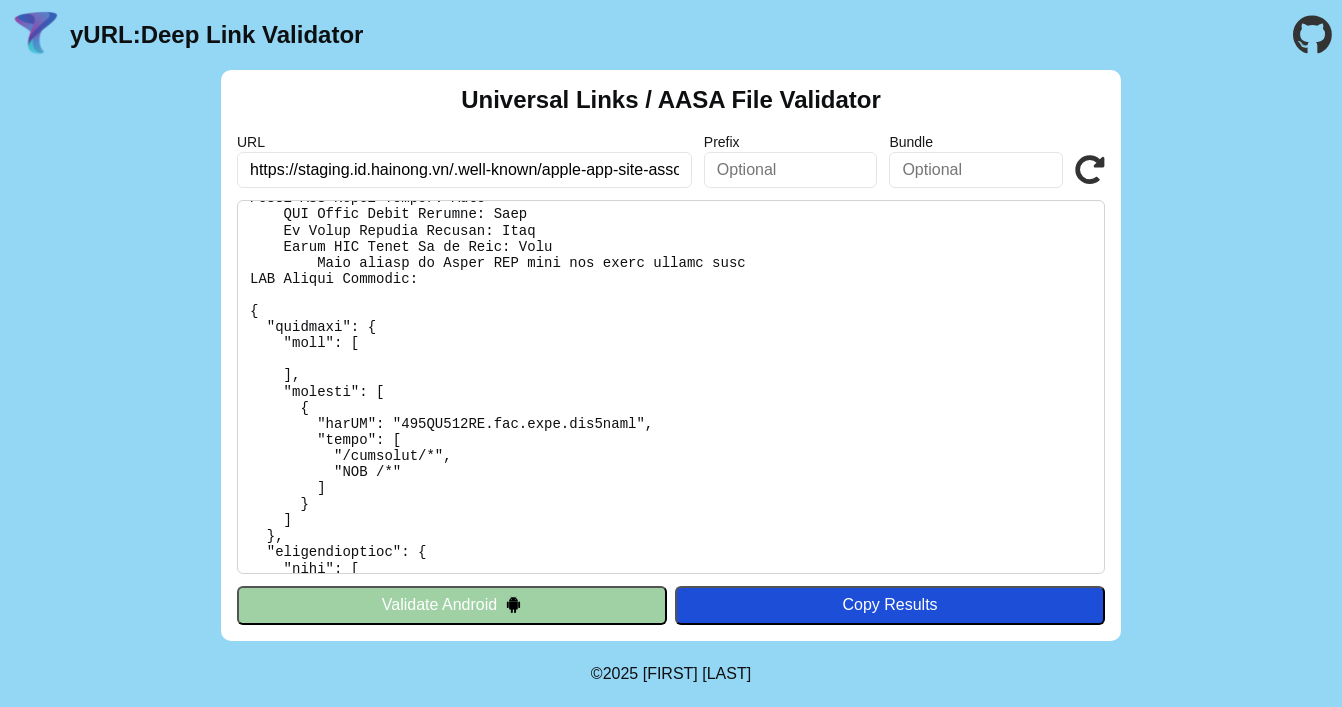 click on "URL
https://staging.id.hainong.vn/.well-known/apple-app-site-association
Prefix
Bundle
Validate" at bounding box center (671, 161) 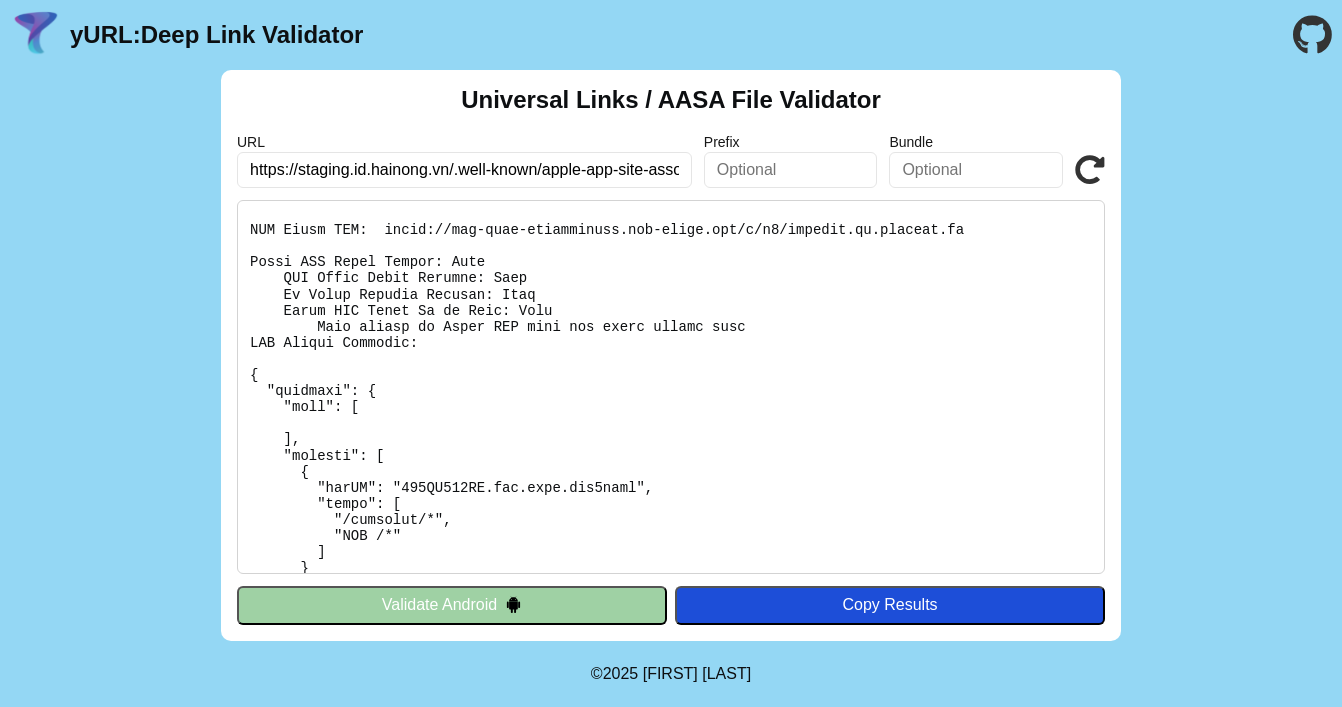 scroll, scrollTop: 196, scrollLeft: 0, axis: vertical 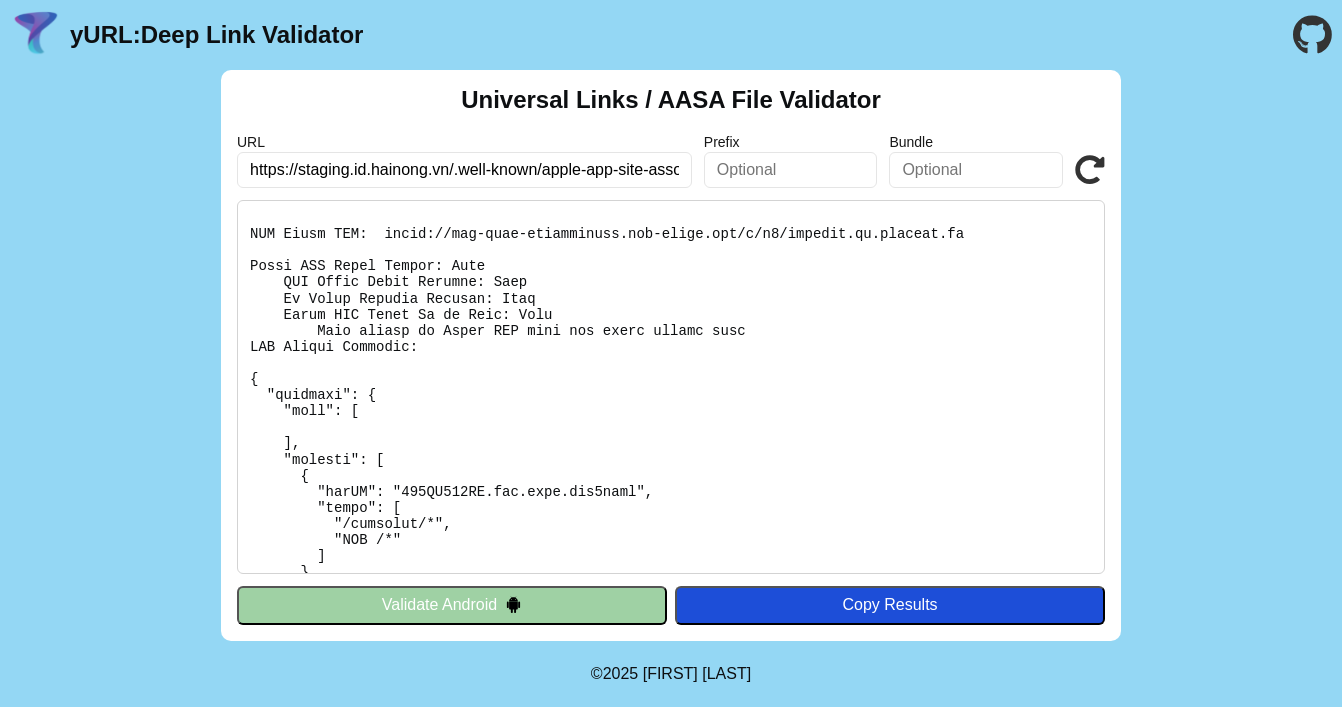 click at bounding box center [1090, 170] 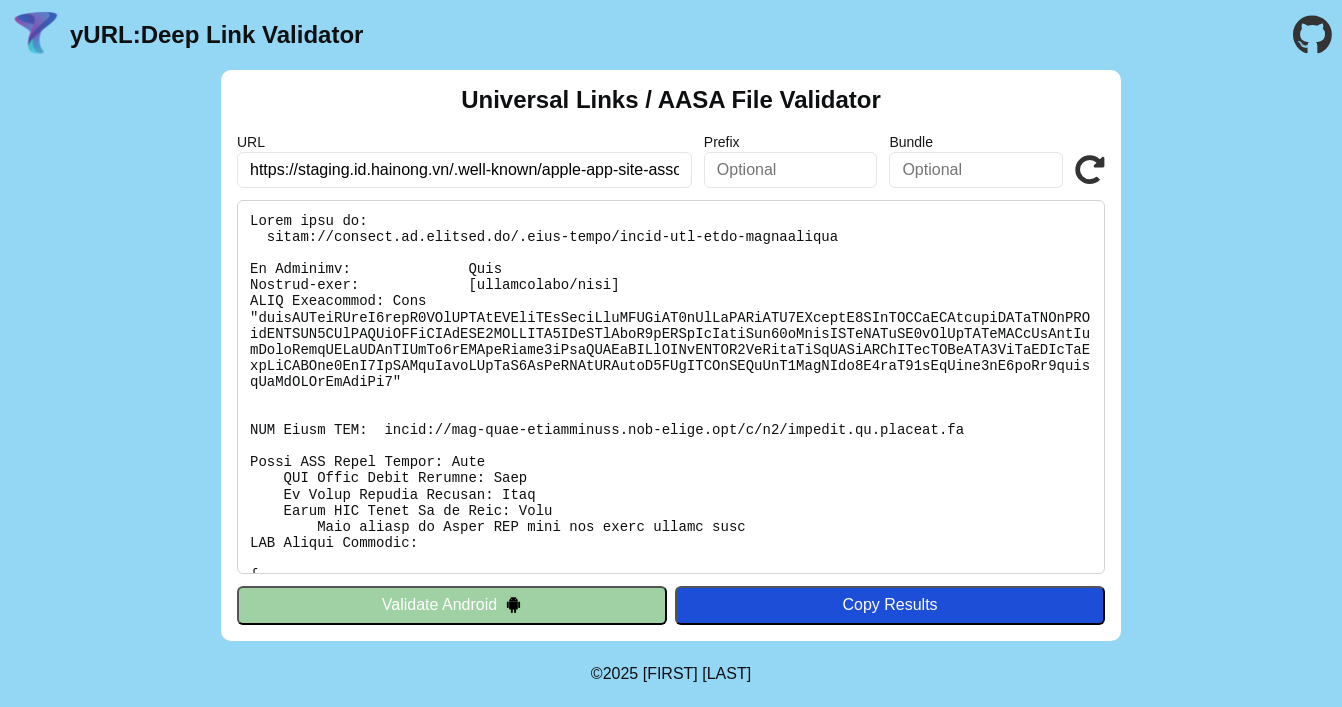 scroll, scrollTop: 0, scrollLeft: 0, axis: both 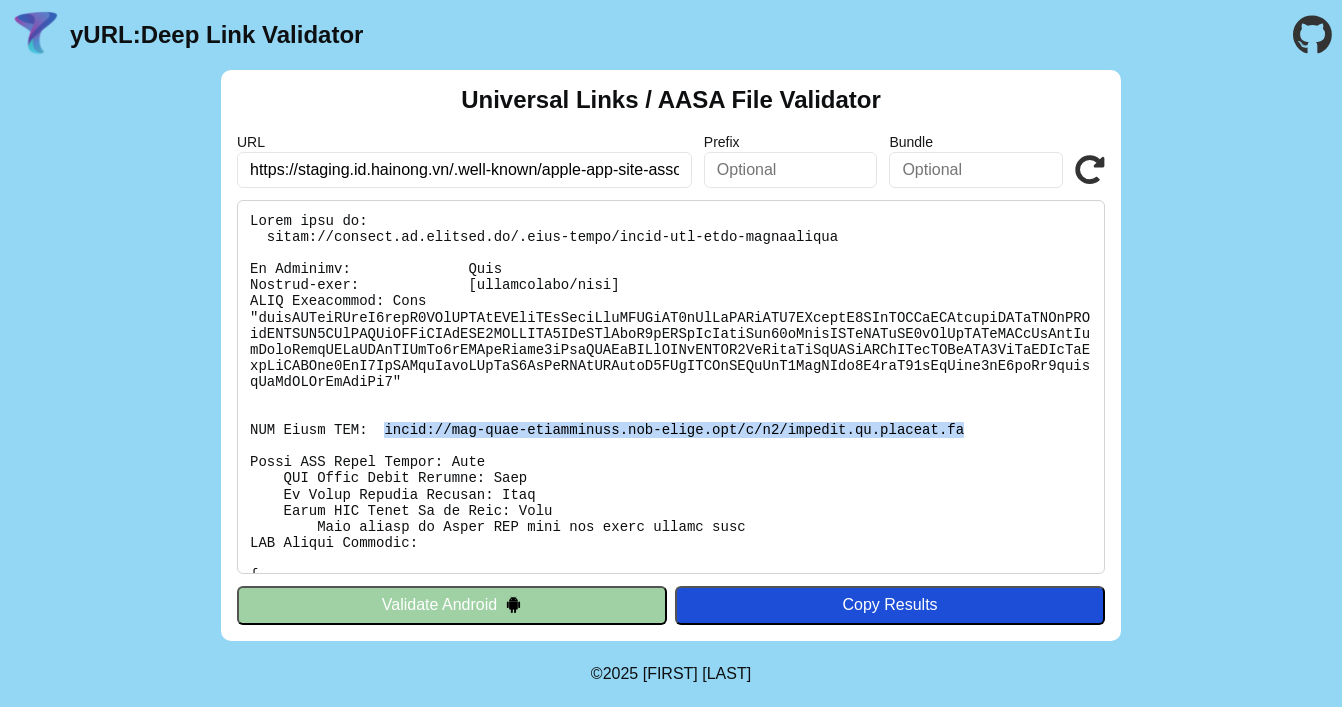 drag, startPoint x: 385, startPoint y: 426, endPoint x: 965, endPoint y: 432, distance: 580.031 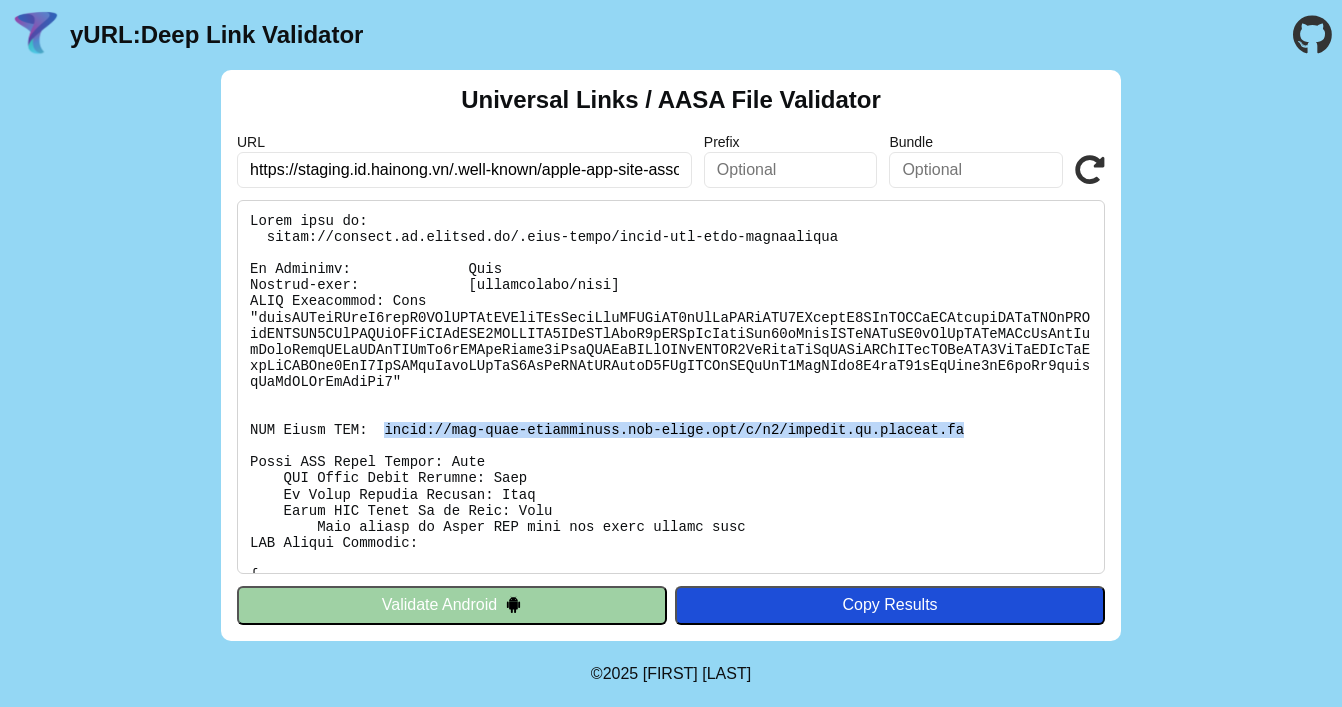 click at bounding box center (671, 387) 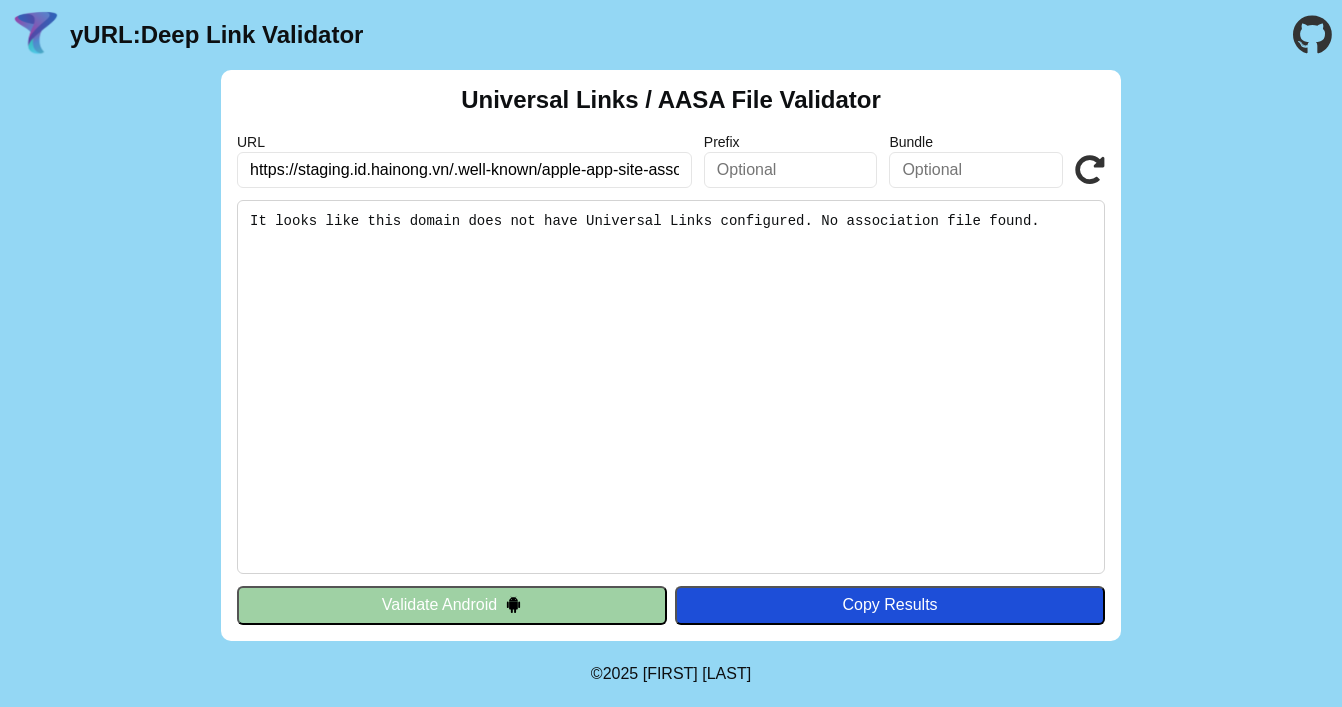 scroll, scrollTop: 0, scrollLeft: 0, axis: both 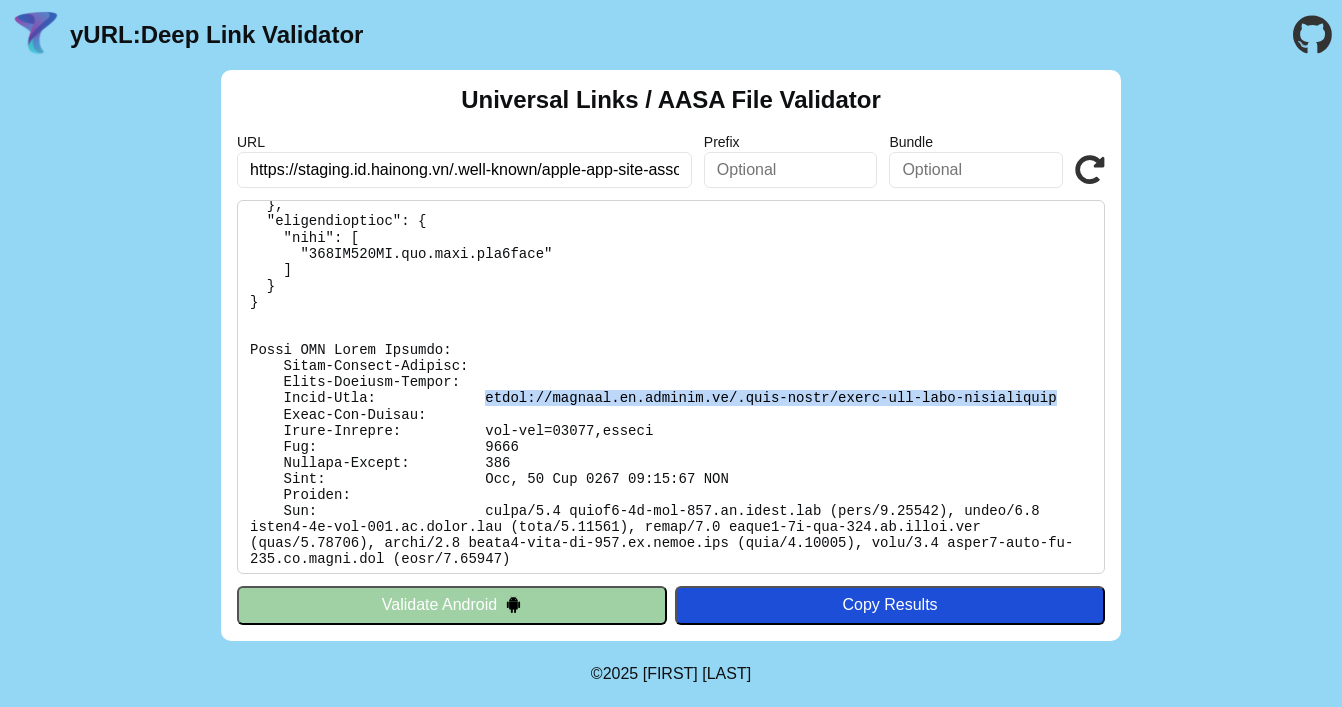 drag, startPoint x: 486, startPoint y: 393, endPoint x: 1062, endPoint y: 398, distance: 576.0217 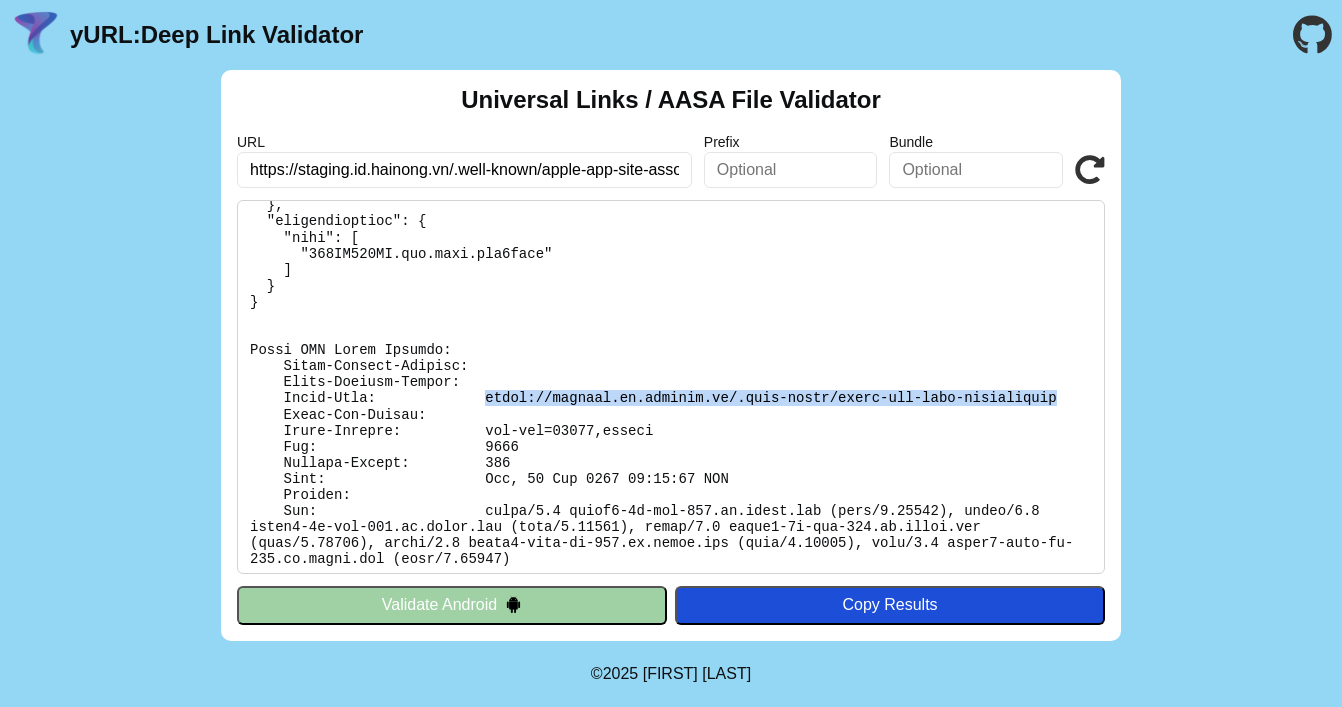 click at bounding box center (671, 387) 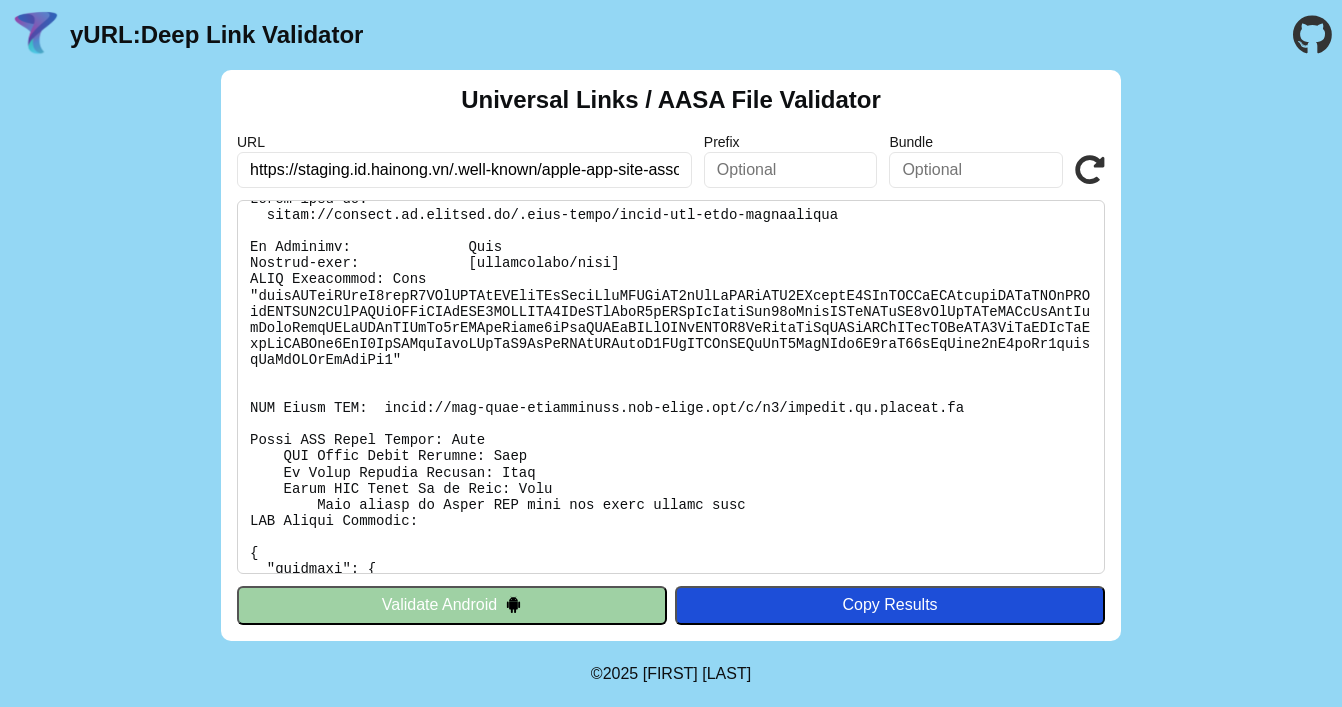 scroll, scrollTop: 0, scrollLeft: 0, axis: both 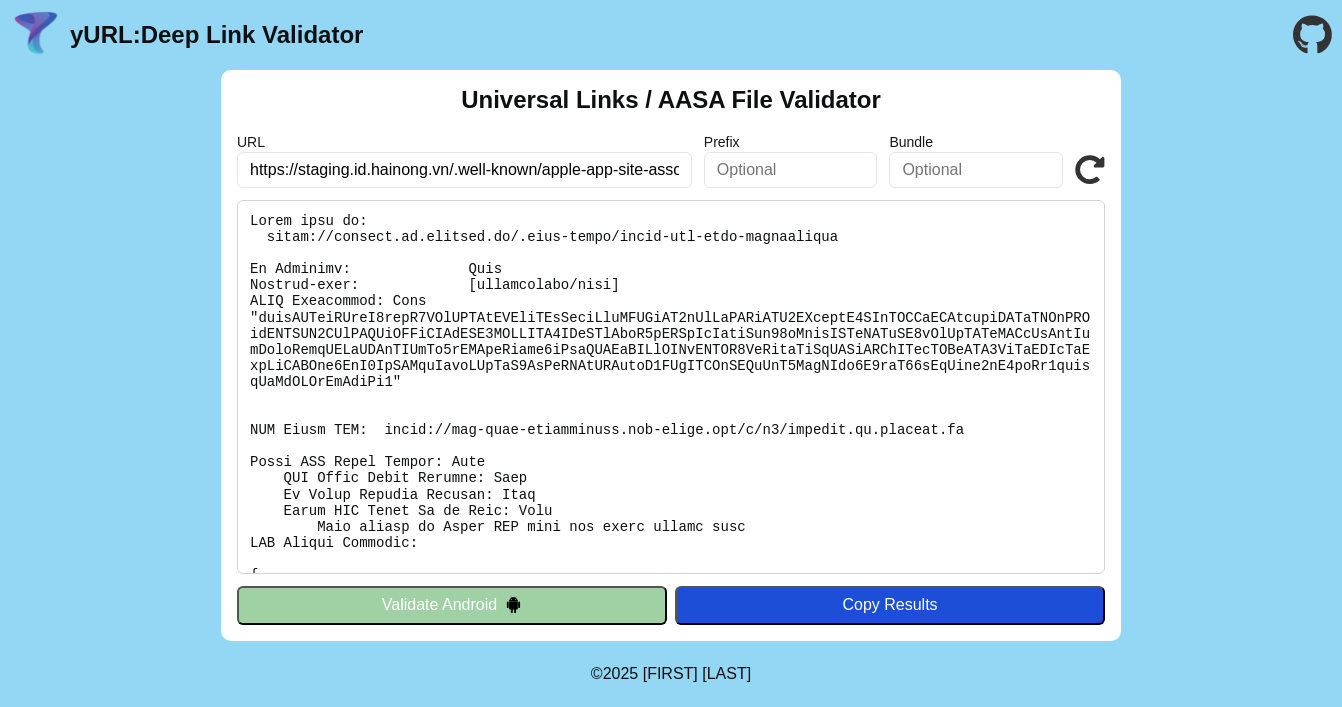 click on "yURL:
Deep Link Validator" at bounding box center [671, 35] 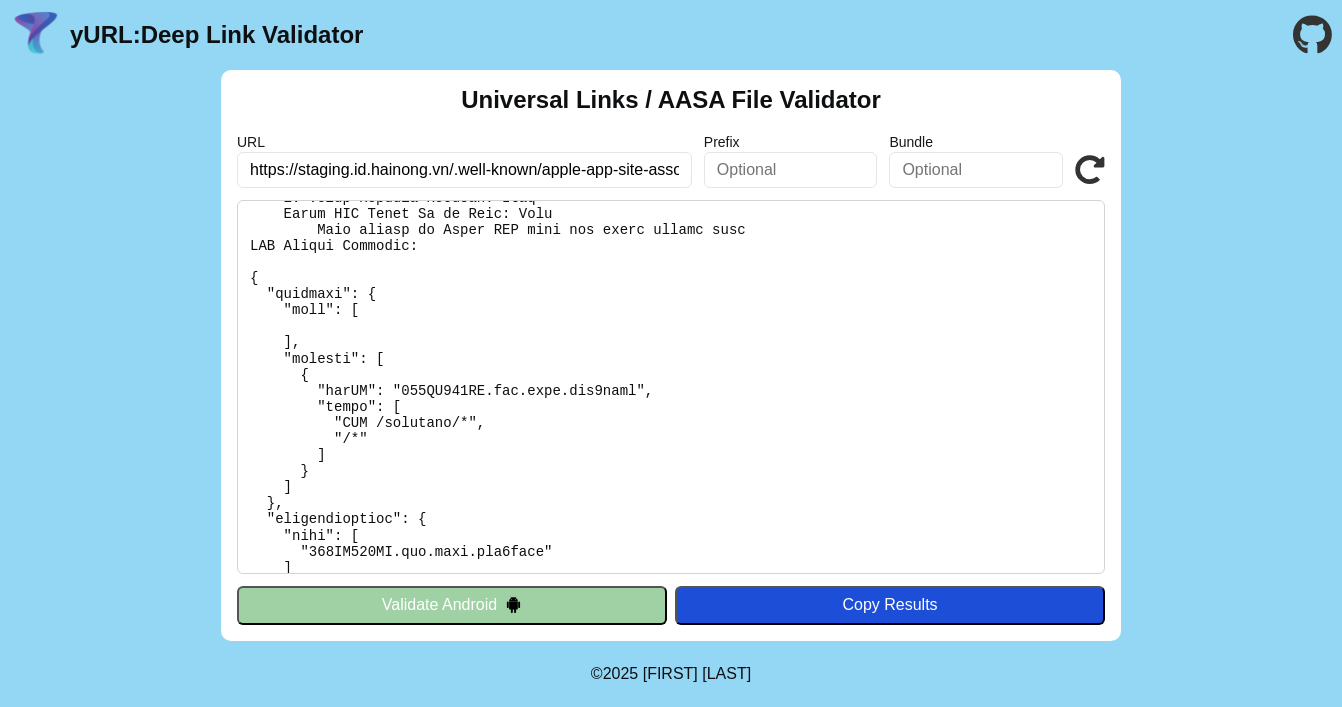scroll, scrollTop: 301, scrollLeft: 0, axis: vertical 